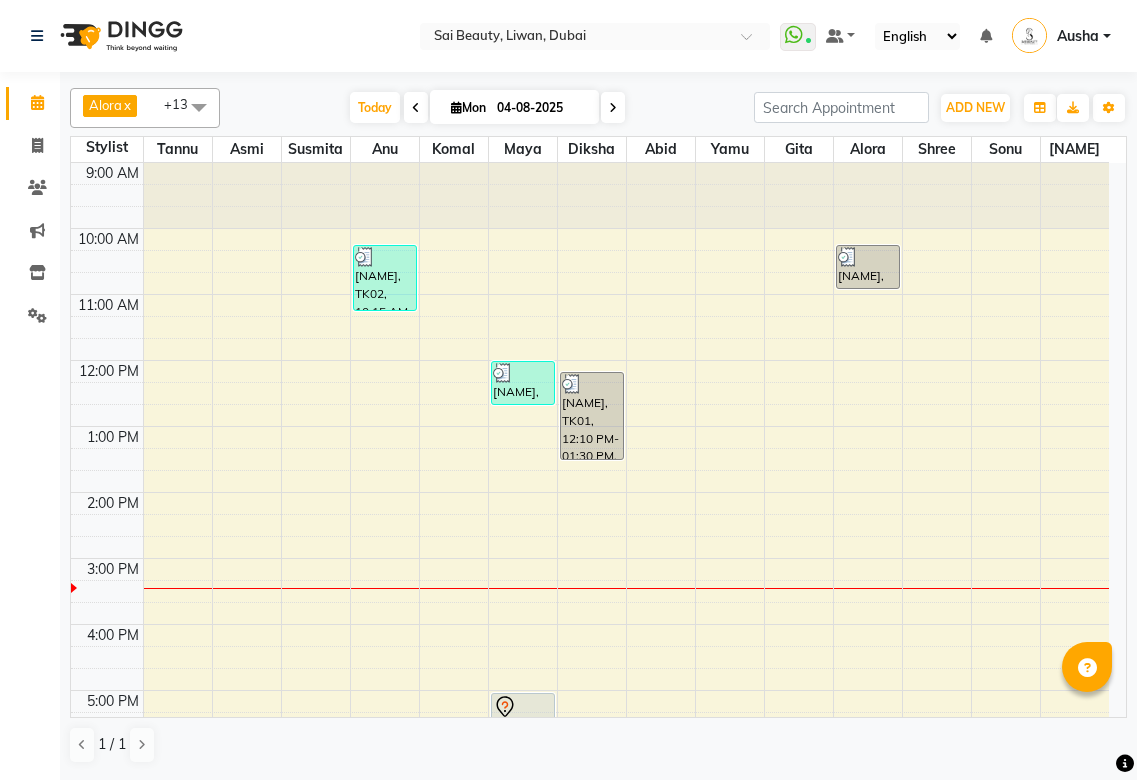 scroll, scrollTop: 0, scrollLeft: 0, axis: both 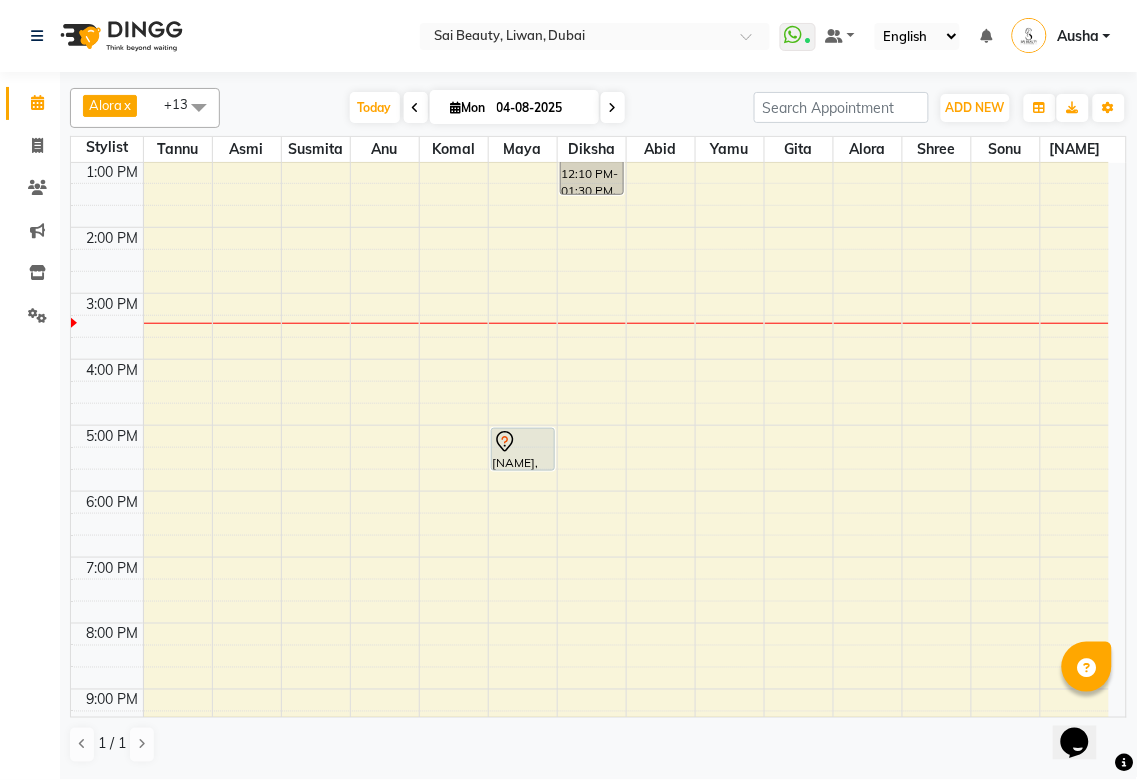 click at bounding box center (613, 108) 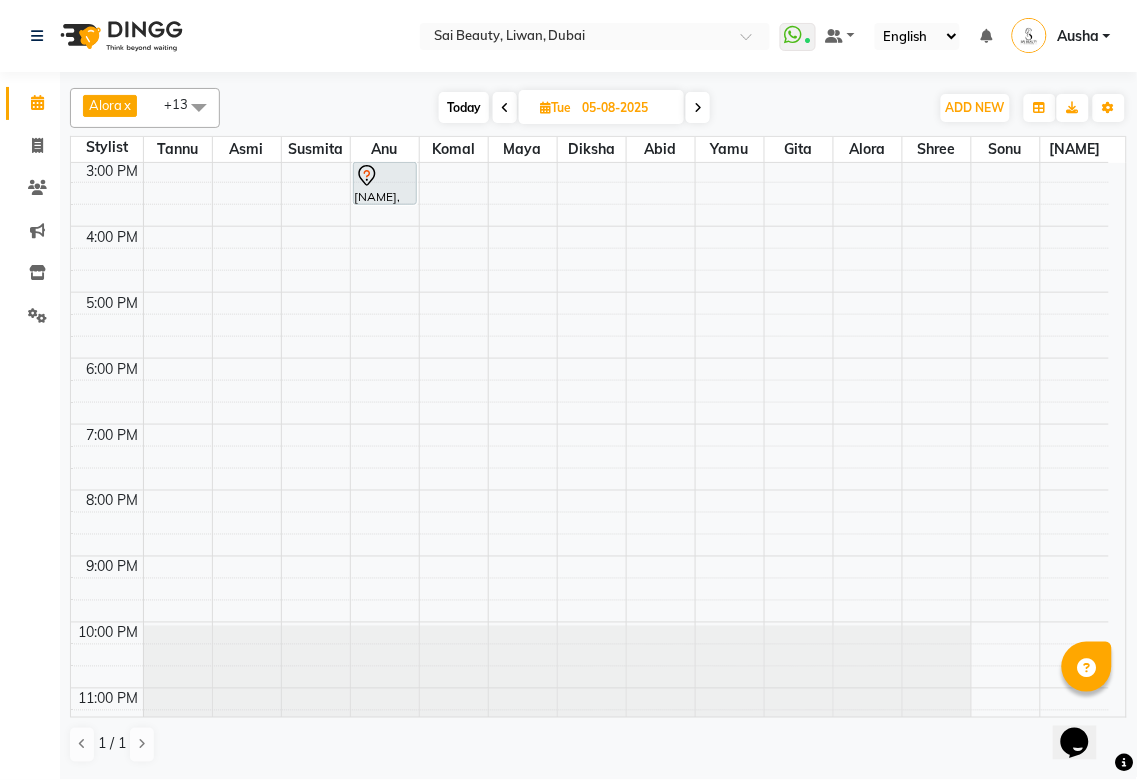 scroll, scrollTop: 64, scrollLeft: 0, axis: vertical 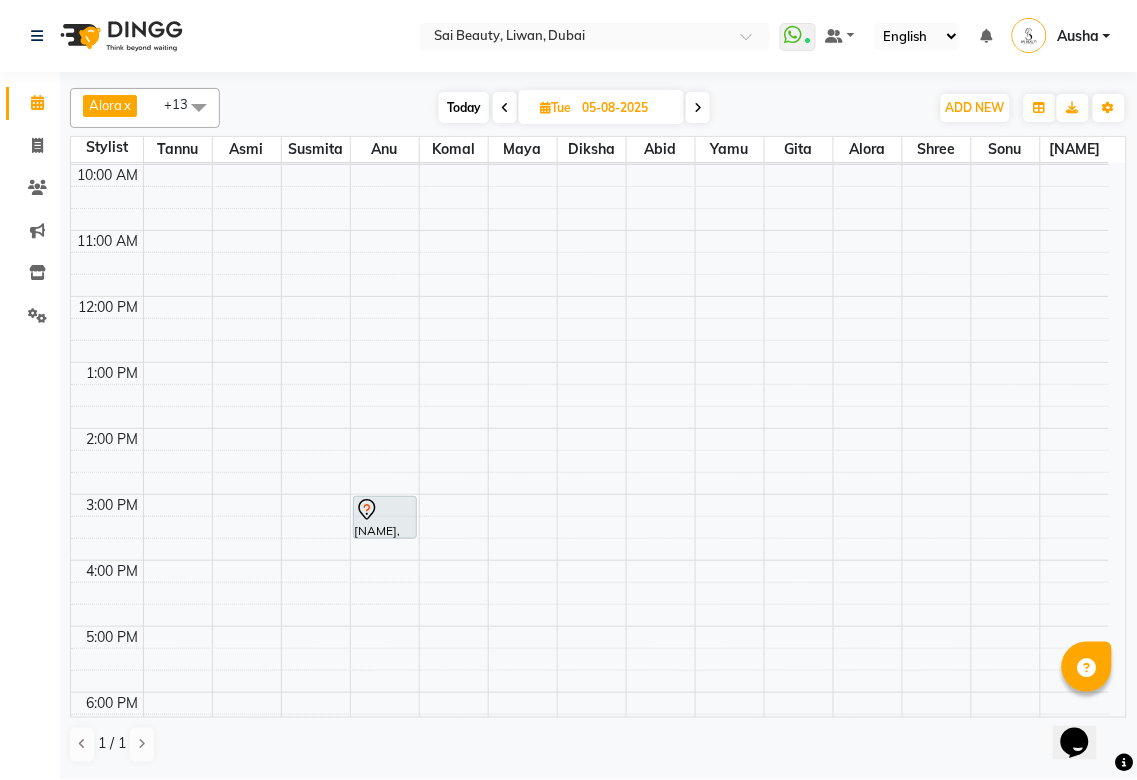 click at bounding box center [626, 219] 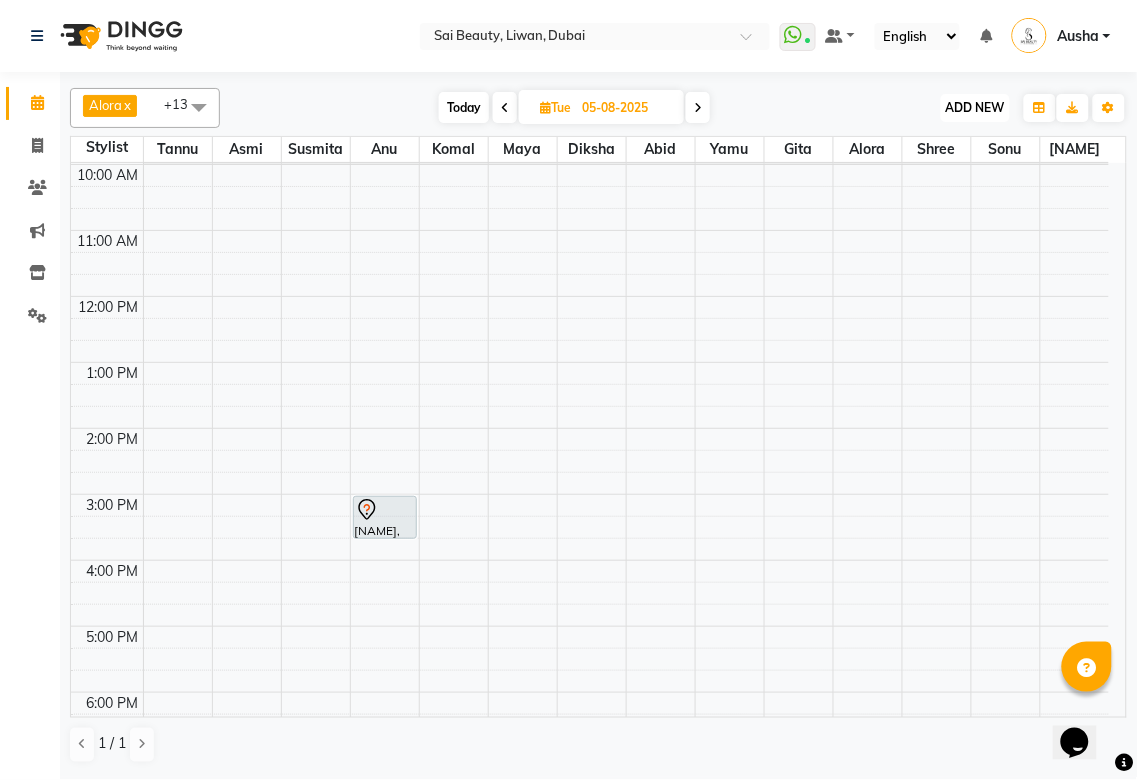 click on "ADD NEW" at bounding box center (975, 107) 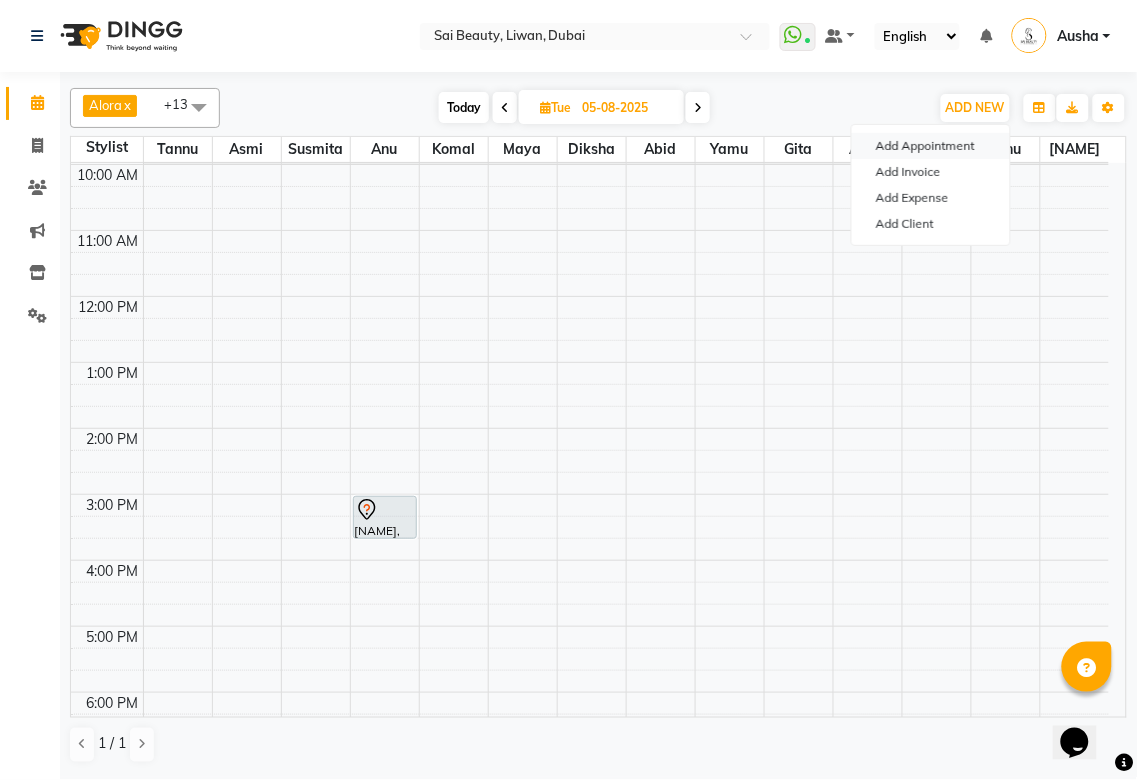 click on "Add Appointment" at bounding box center (931, 146) 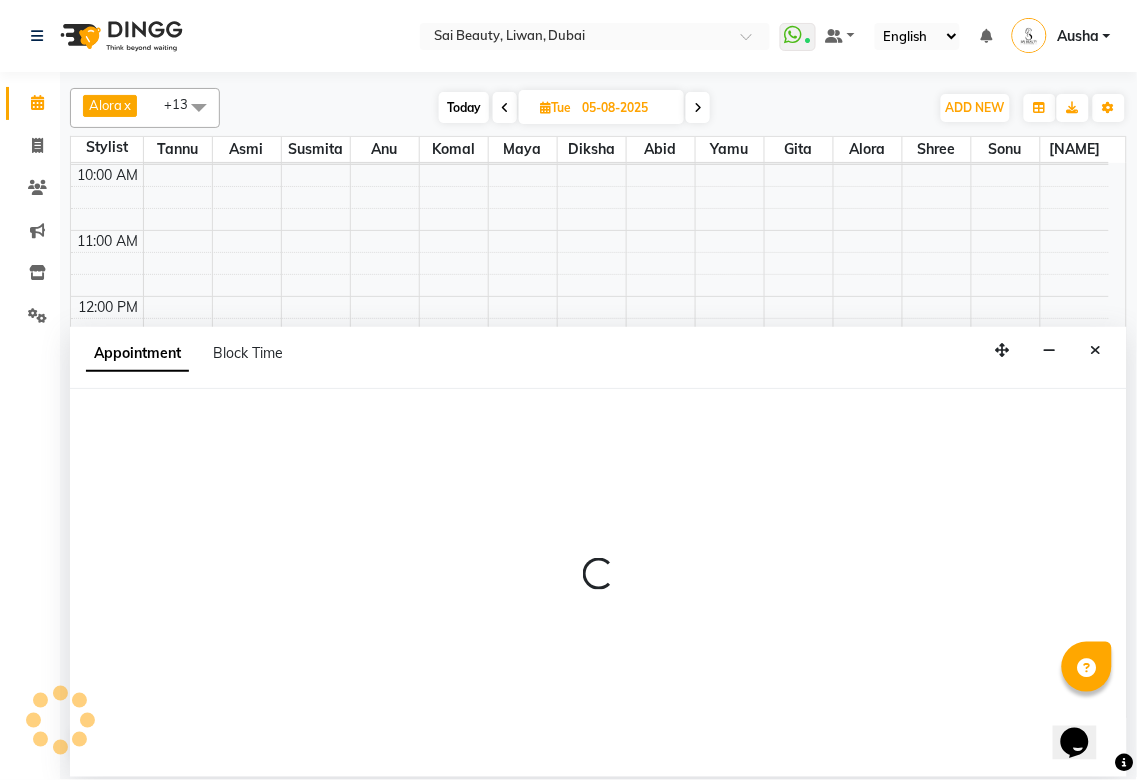 select on "600" 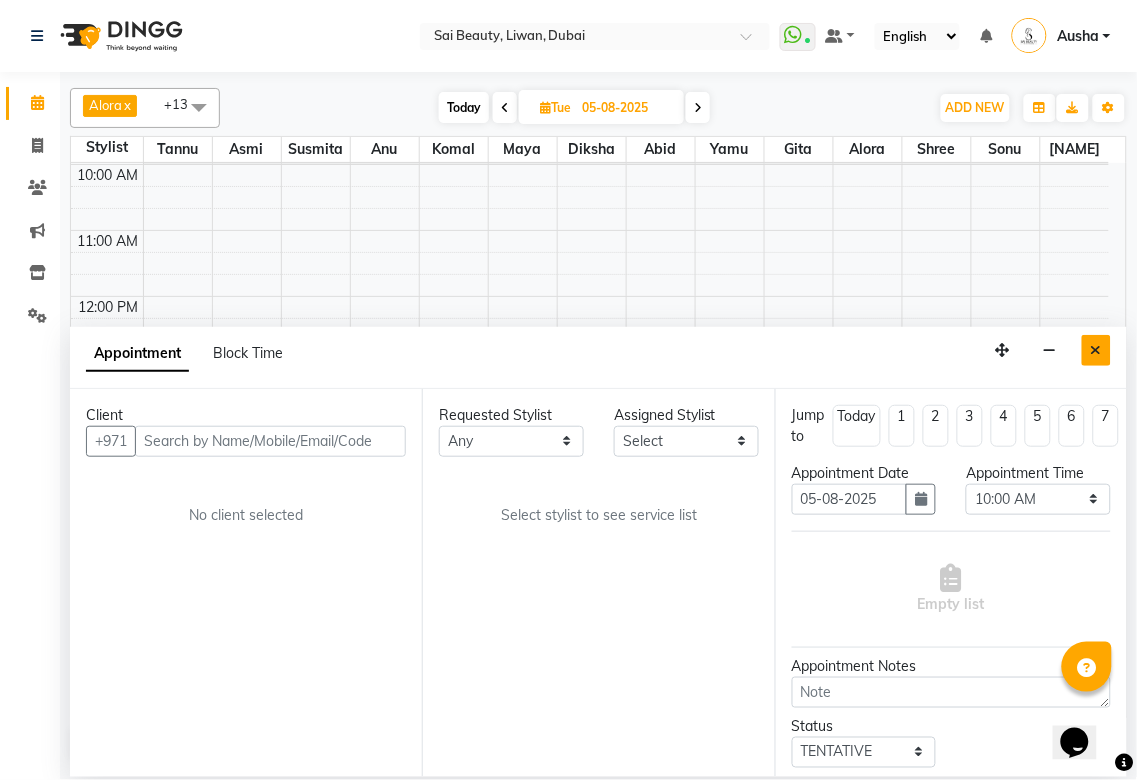 click at bounding box center [1096, 350] 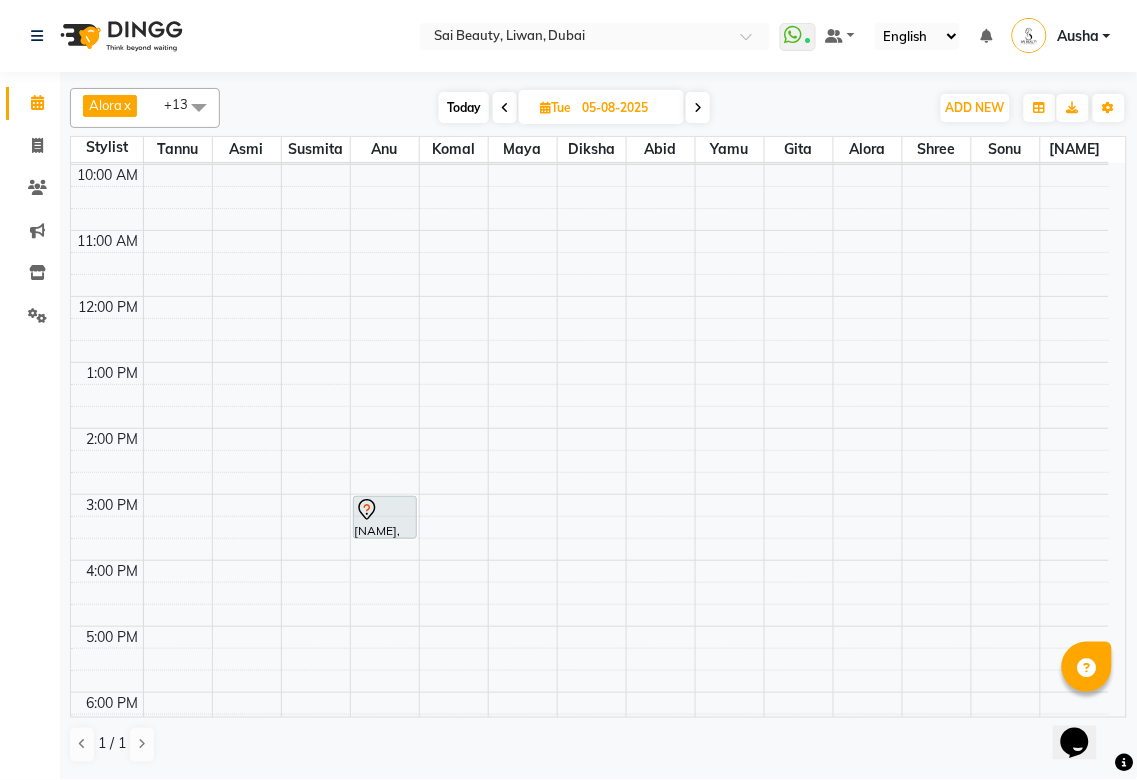 click on "[NAME], 03:00 PM-03:40 PM, Loreal Roots Colour With Ammonia" at bounding box center [385, 517] 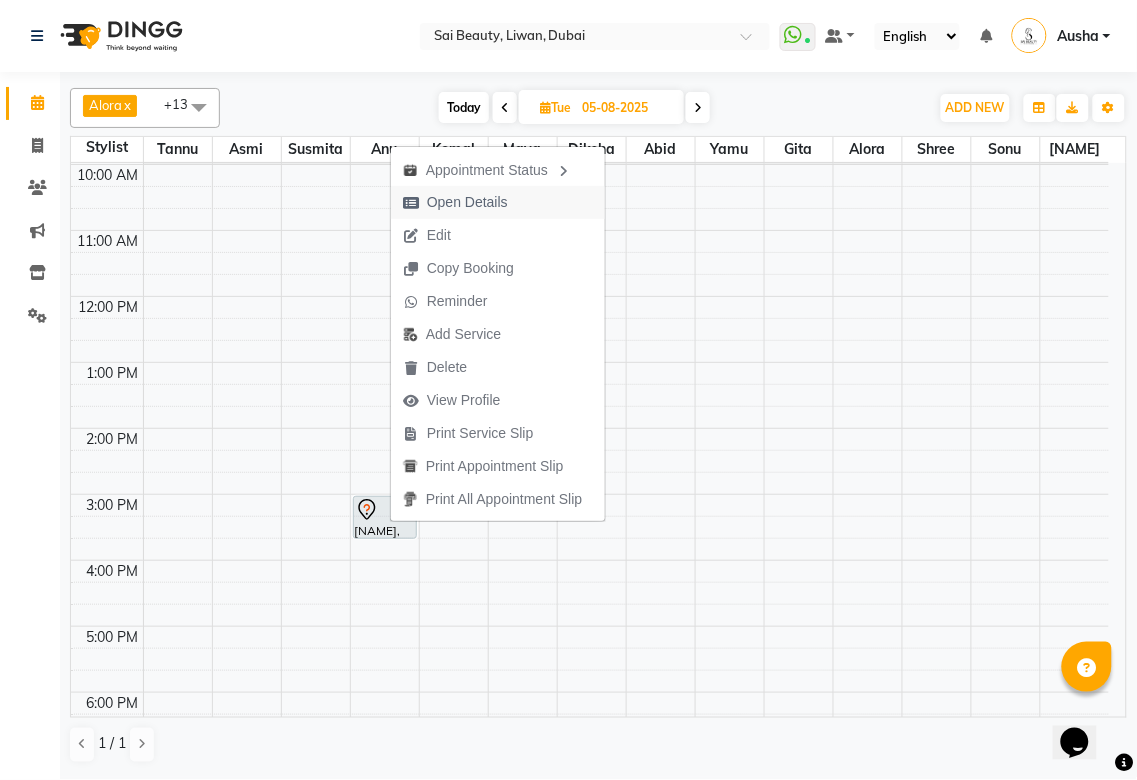 click on "Open Details" at bounding box center [467, 202] 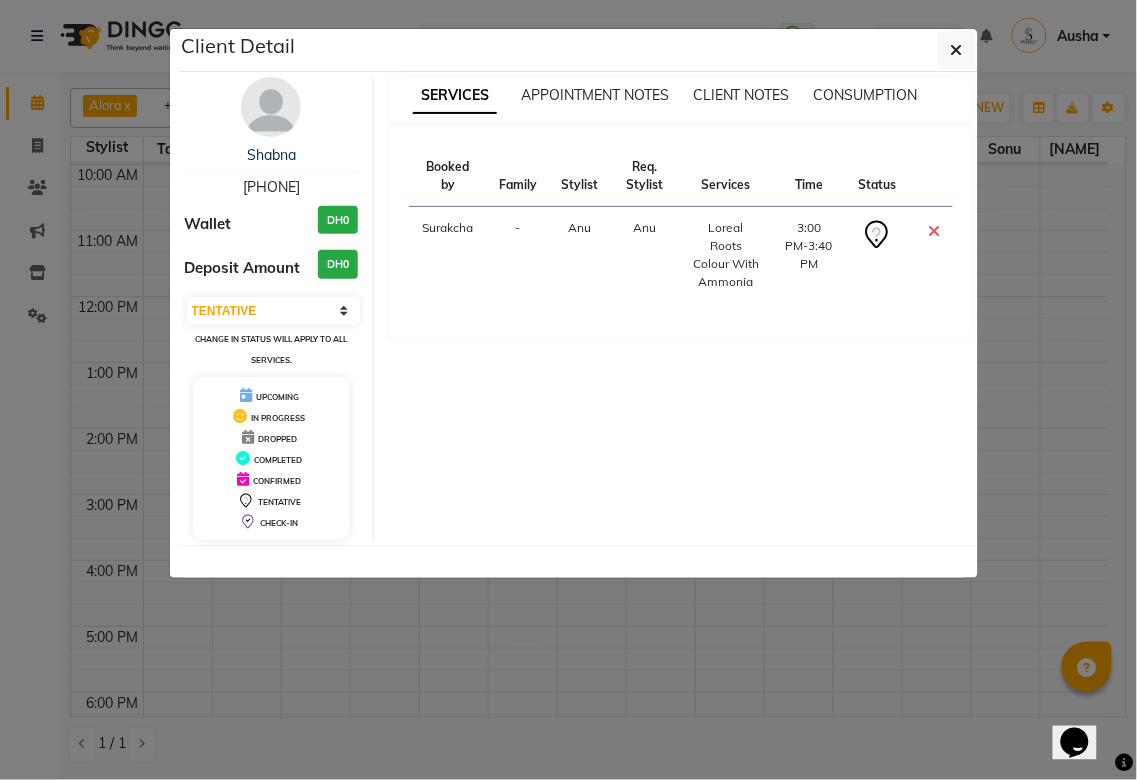 click on "Client Detail [NAME] [PHONE] Wallet [CURRENCY]0 Deposit Amount [CURRENCY]0 Select CONFIRMED TENTATIVE Change in status will apply to all services. UPCOMING IN PROGRESS DROPPED COMPLETED CONFIRMED TENTATIVE CHECK-IN SERVICES APPOINTMENT NOTES CLIENT NOTES CONSUMPTION Booked by Family Stylist Req. Stylist Services Time Status [NAME] - [NAME] [NAME] Loreal Roots Colour With Ammonia 3:00 PM-3:40 PM" 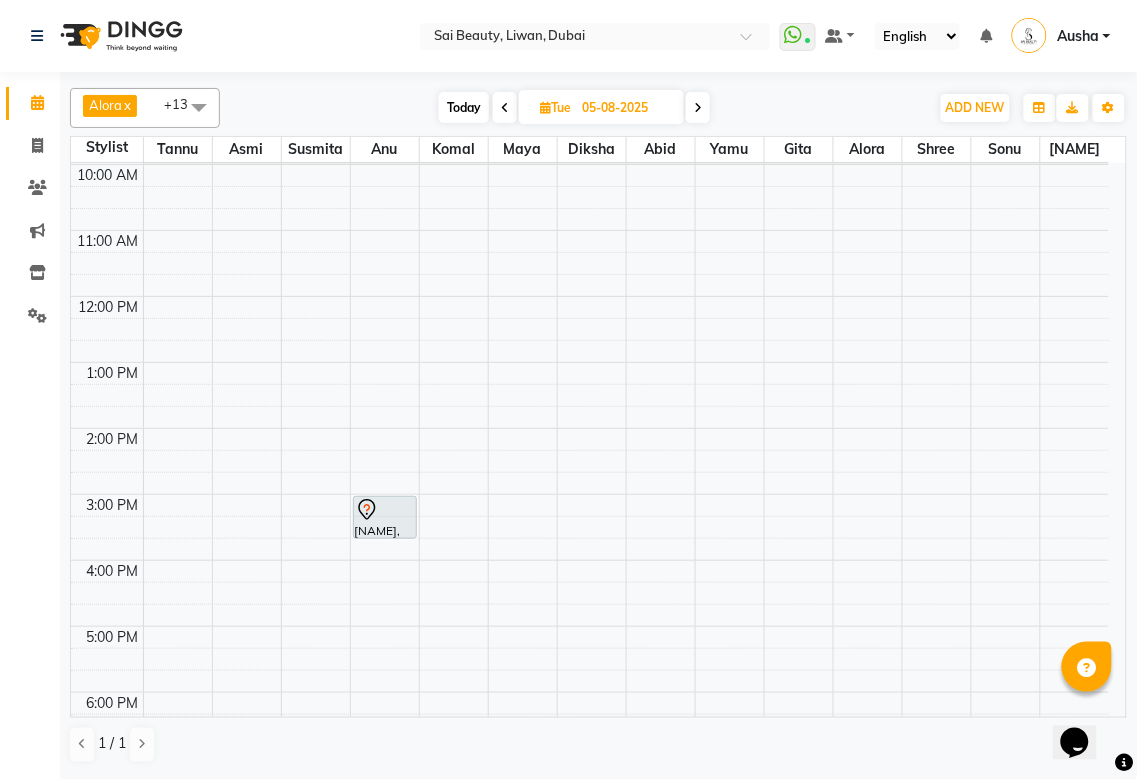 click on "[NAME], 03:00 PM-03:40 PM, Loreal Roots Colour With Ammonia" at bounding box center [385, 517] 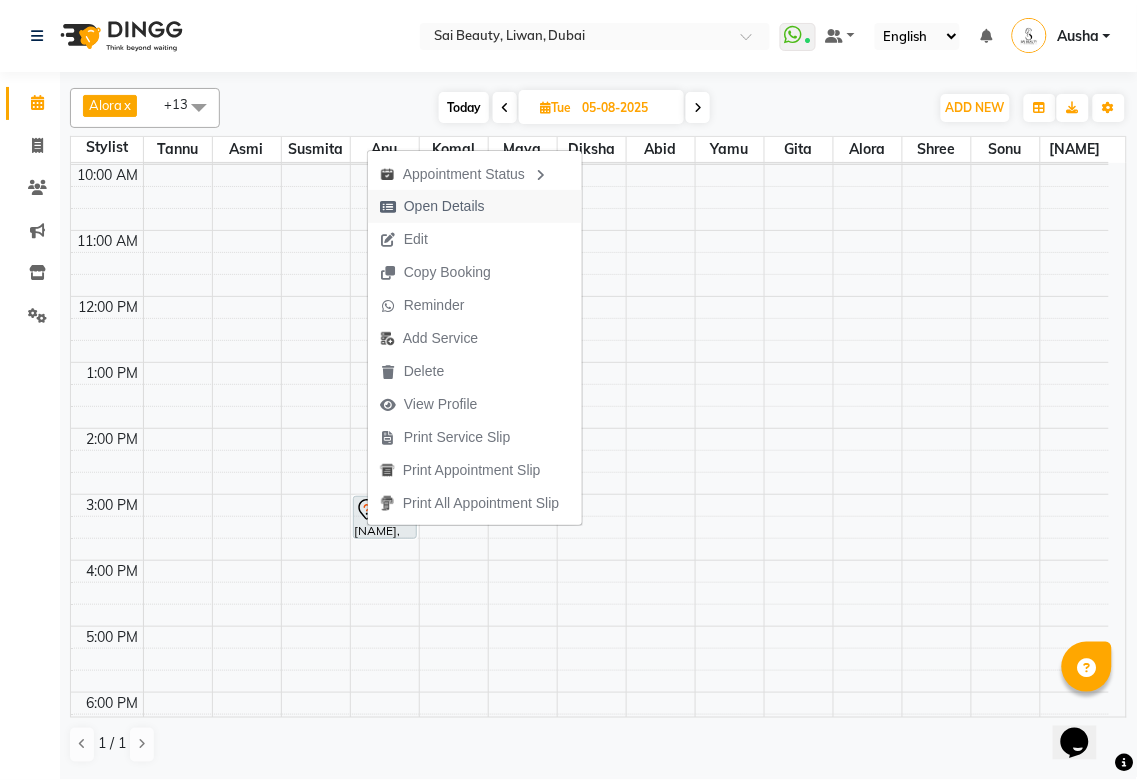 click on "Open Details" at bounding box center (444, 206) 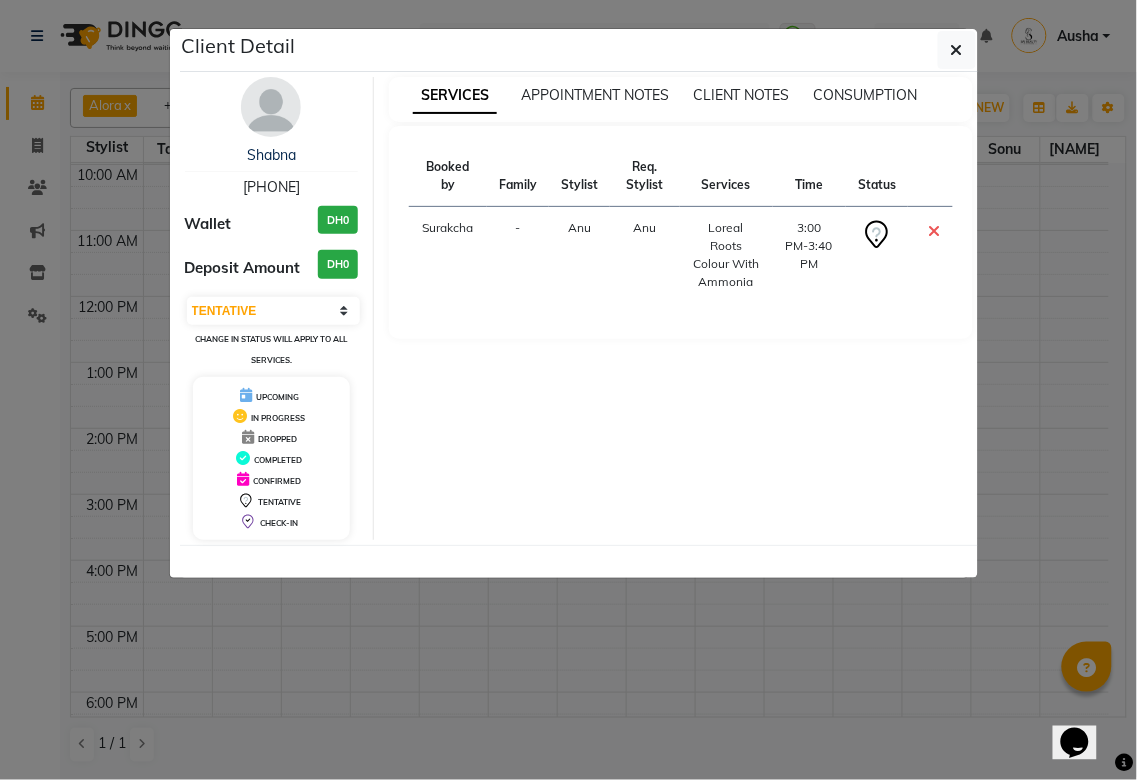 click on "Client Detail [NAME] [PHONE] Wallet [CURRENCY]0 Deposit Amount [CURRENCY]0 Select CONFIRMED TENTATIVE Change in status will apply to all services. UPCOMING IN PROGRESS DROPPED COMPLETED CONFIRMED TENTATIVE CHECK-IN SERVICES APPOINTMENT NOTES CLIENT NOTES CONSUMPTION Booked by Family Stylist Req. Stylist Services Time Status [NAME] - [NAME] [NAME] Loreal Roots Colour With Ammonia 3:00 PM-3:40 PM" 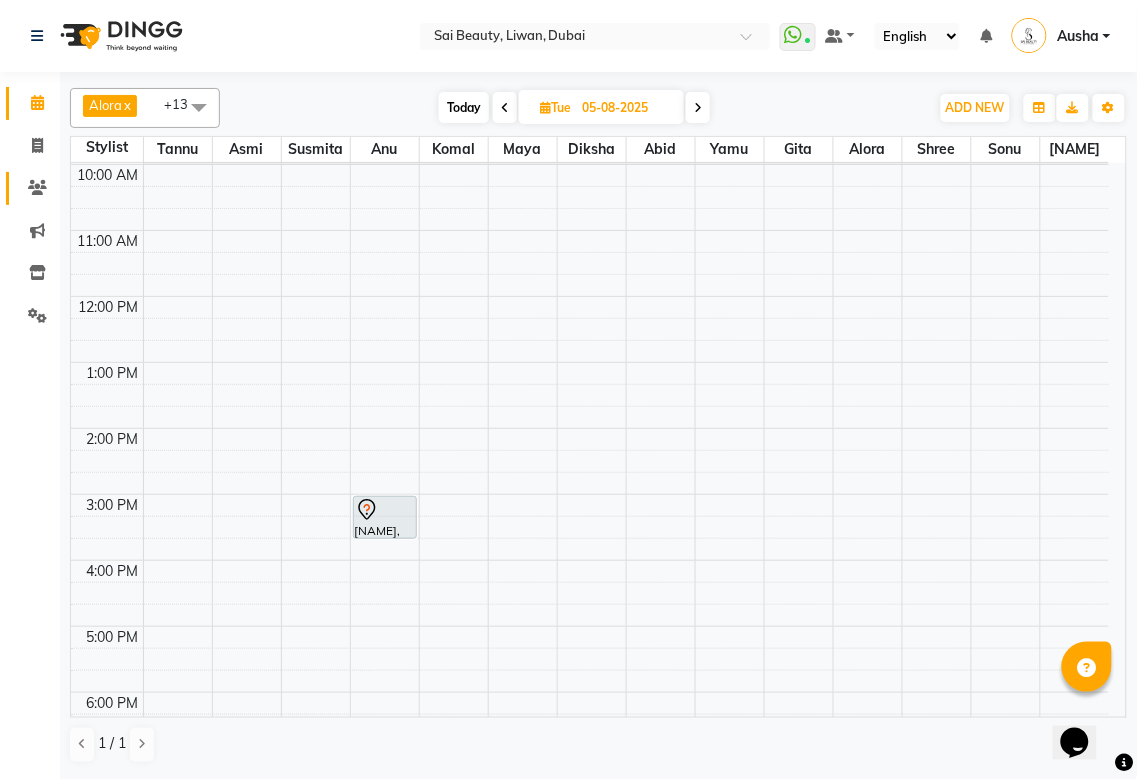 click 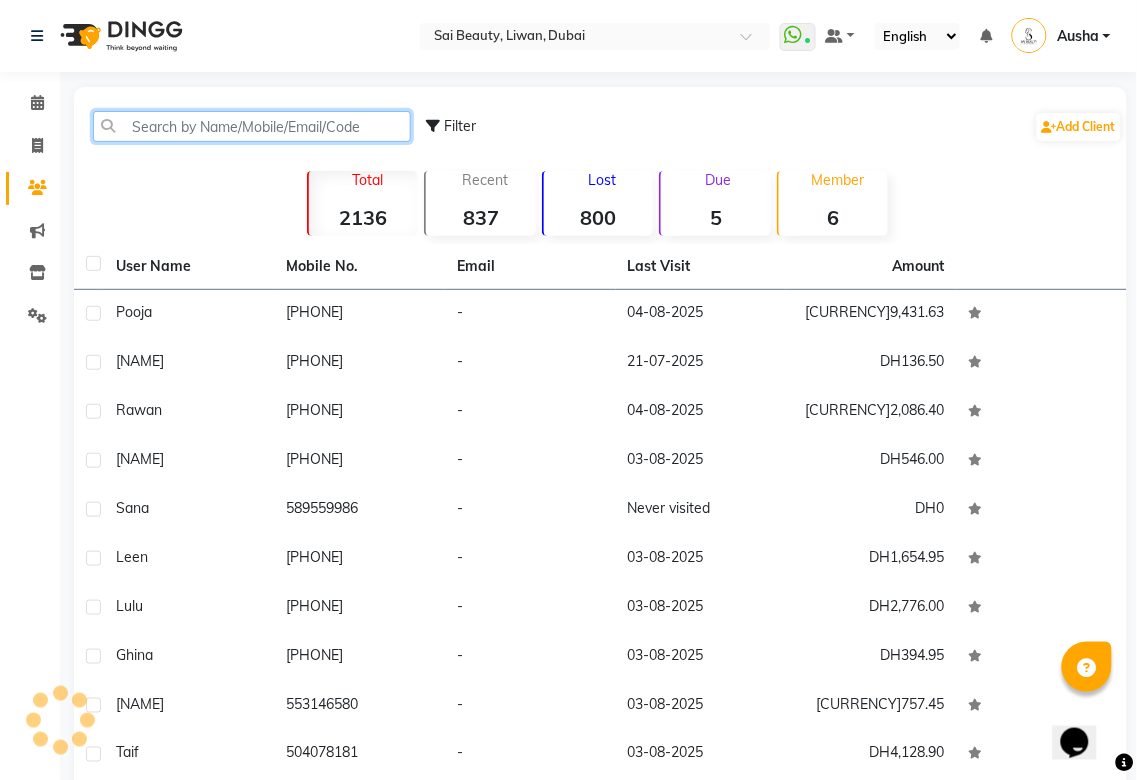 click 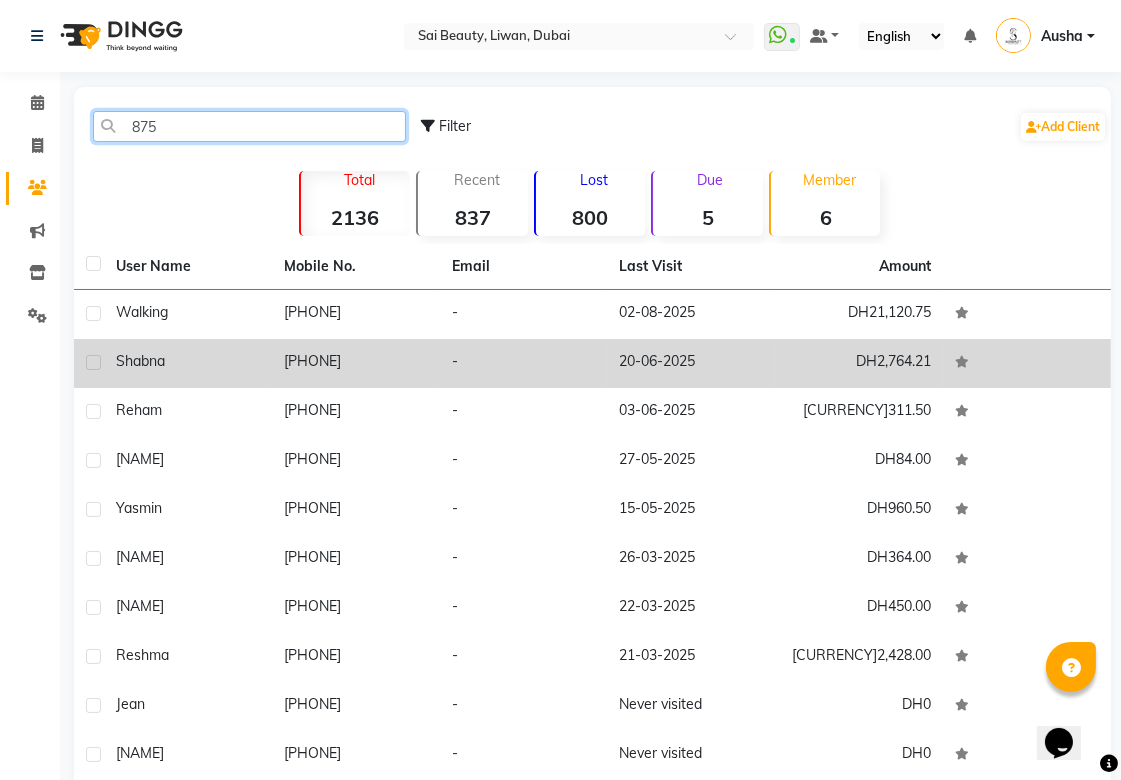type on "875" 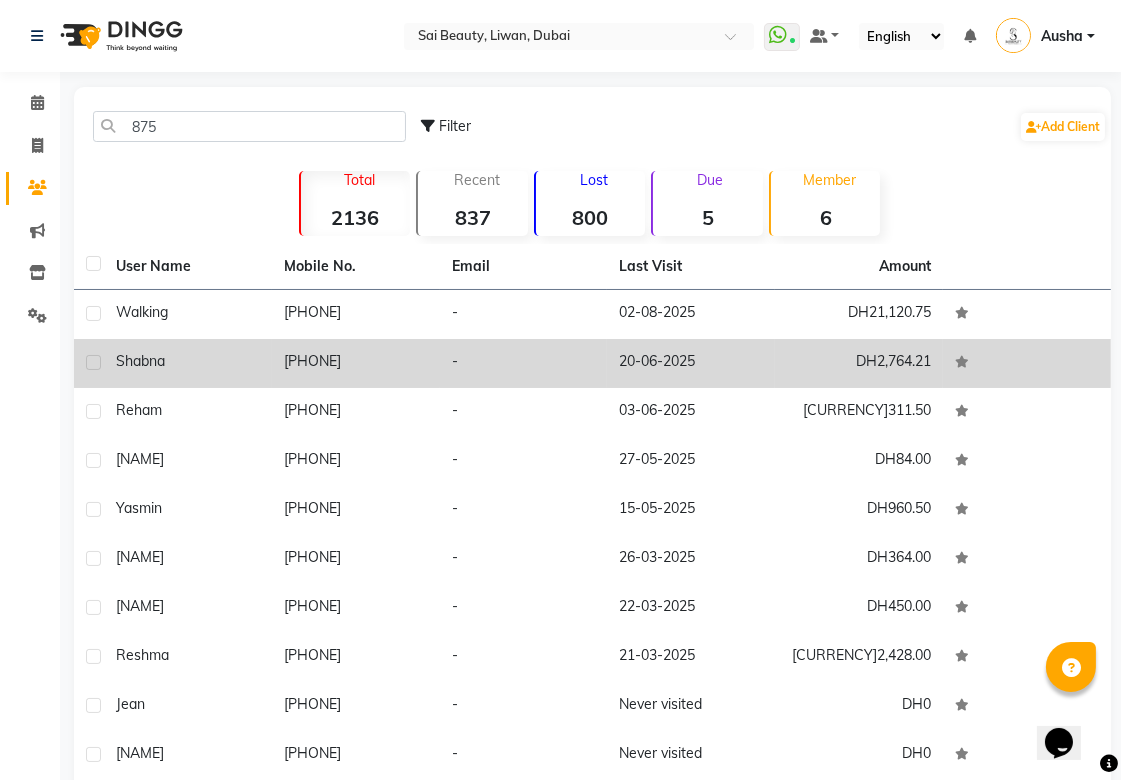 click on "[PHONE]" 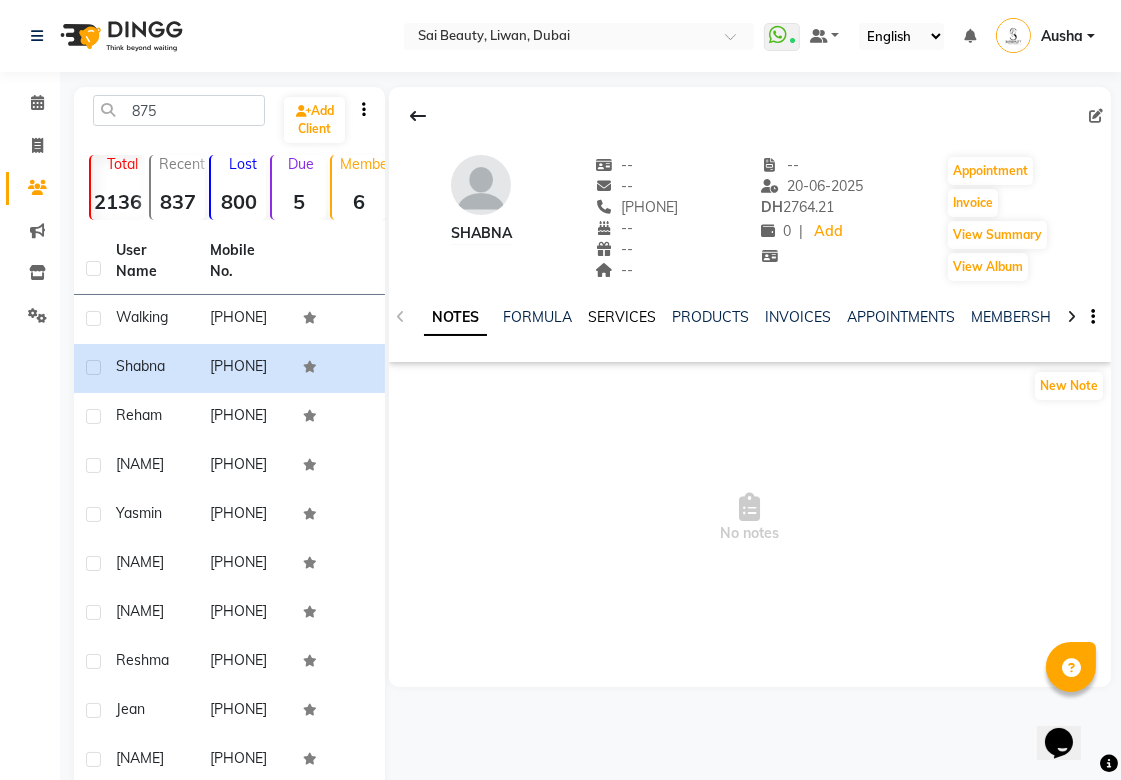click on "SERVICES" 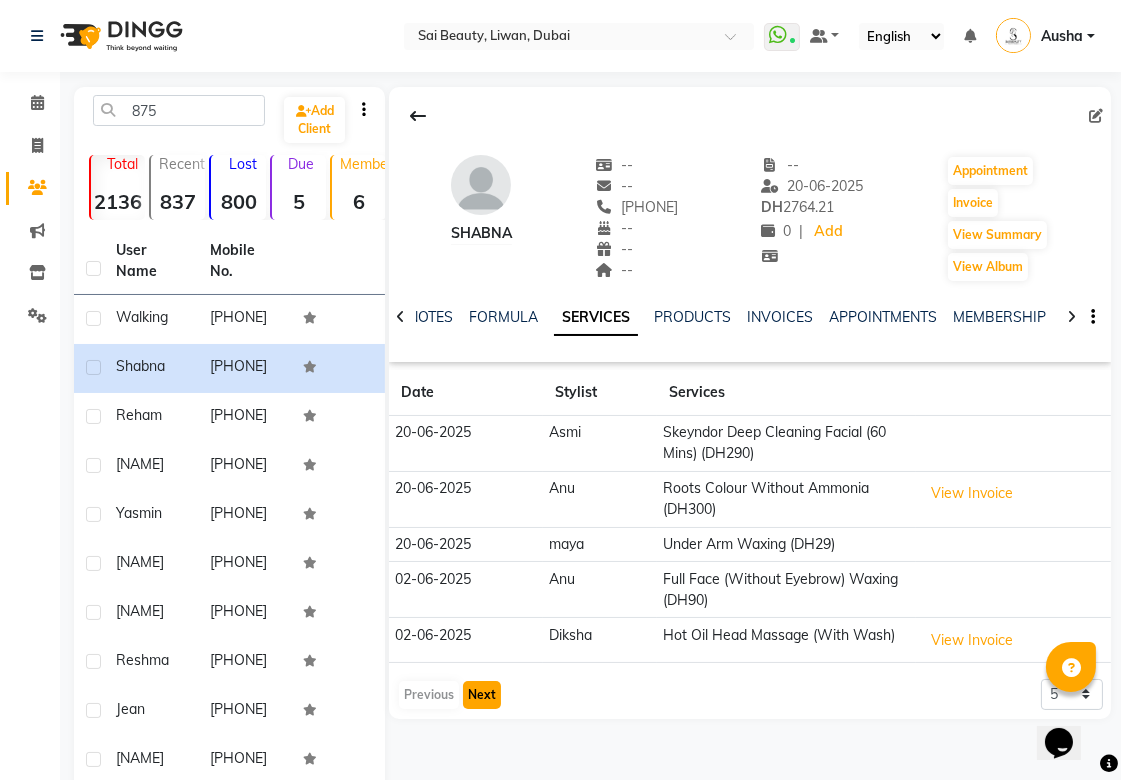 click on "Next" 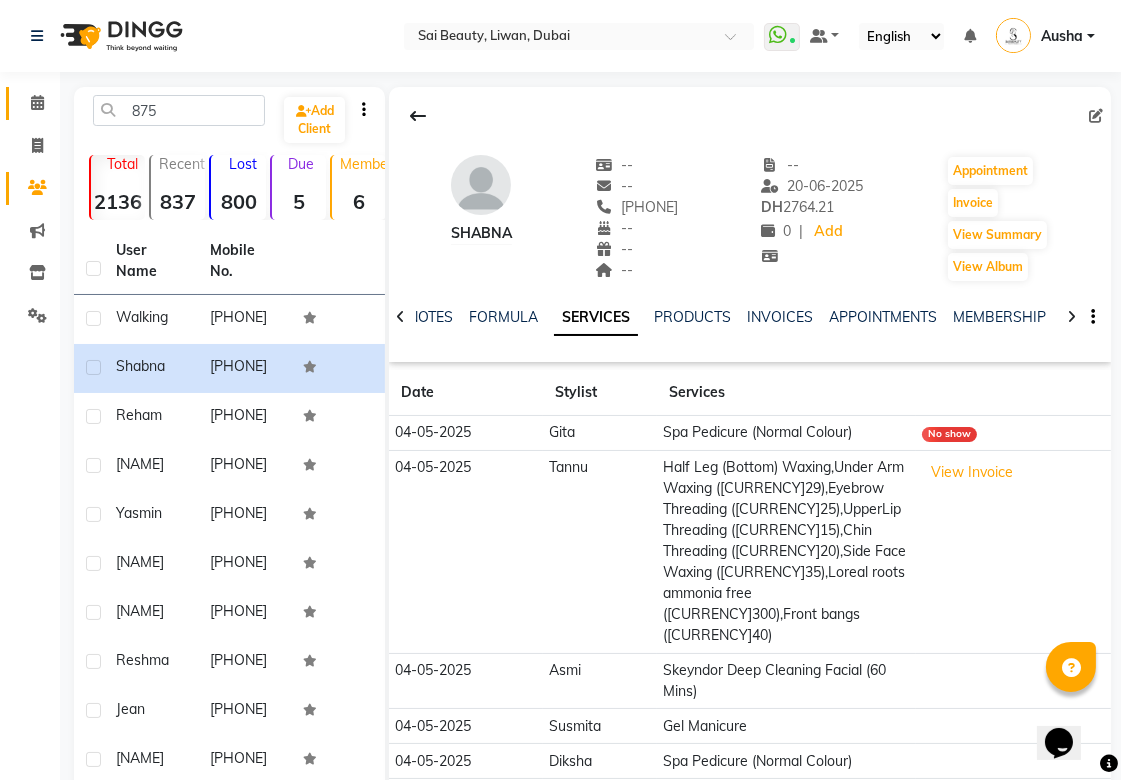 click 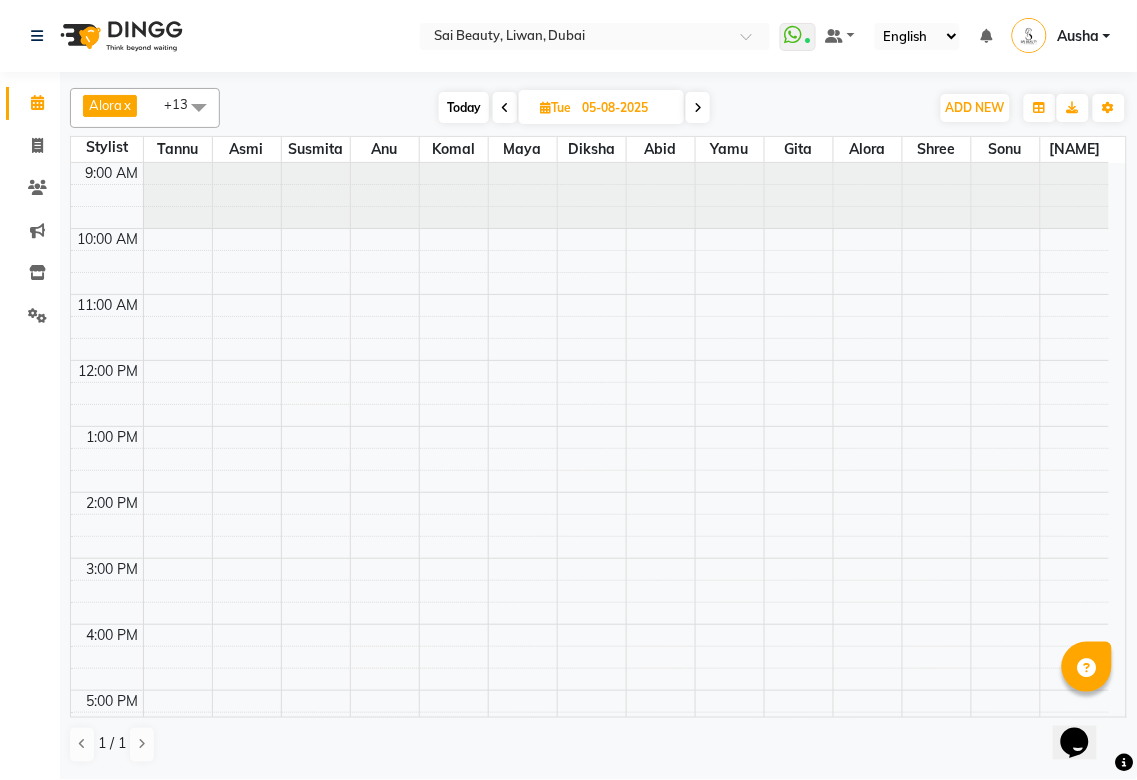 scroll, scrollTop: 0, scrollLeft: 0, axis: both 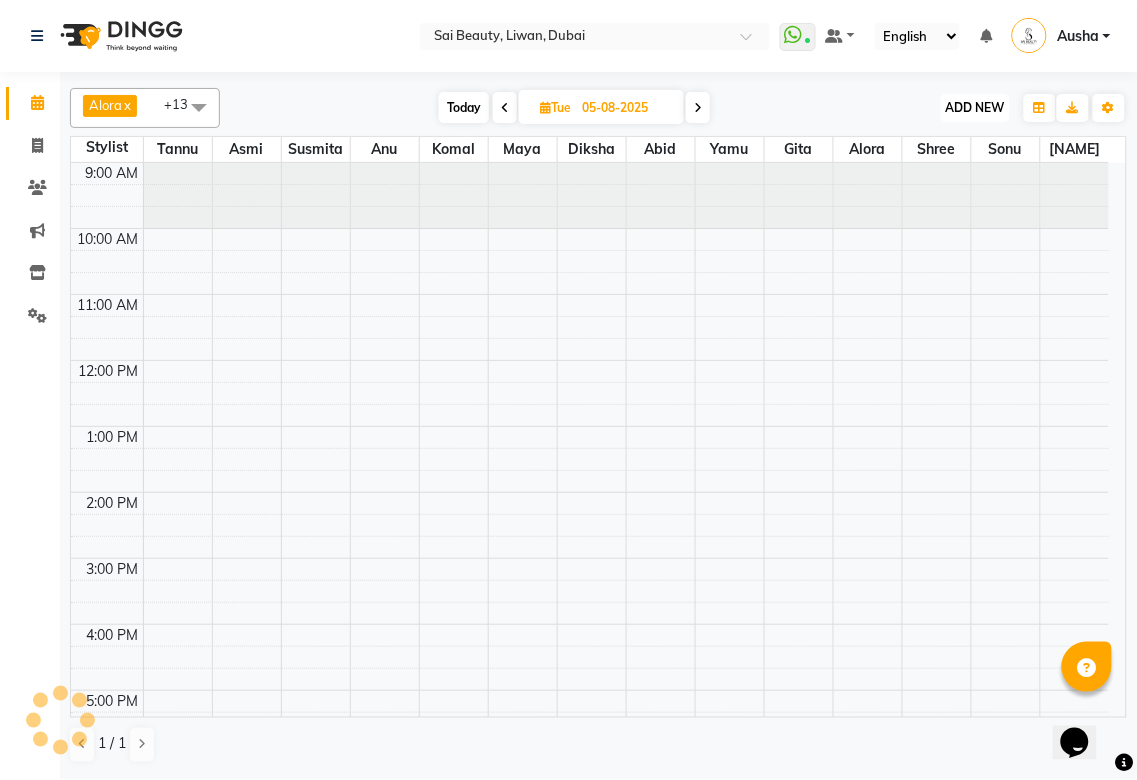 click on "ADD NEW" at bounding box center [975, 107] 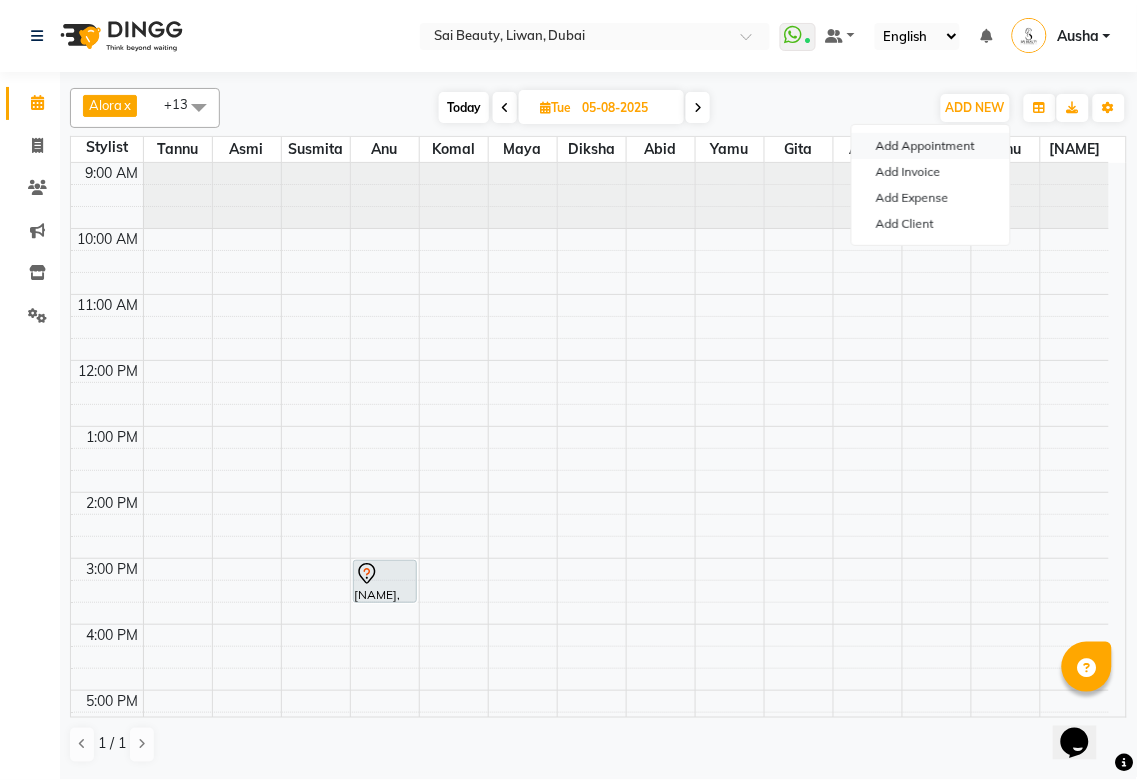 click on "Add Appointment" at bounding box center (931, 146) 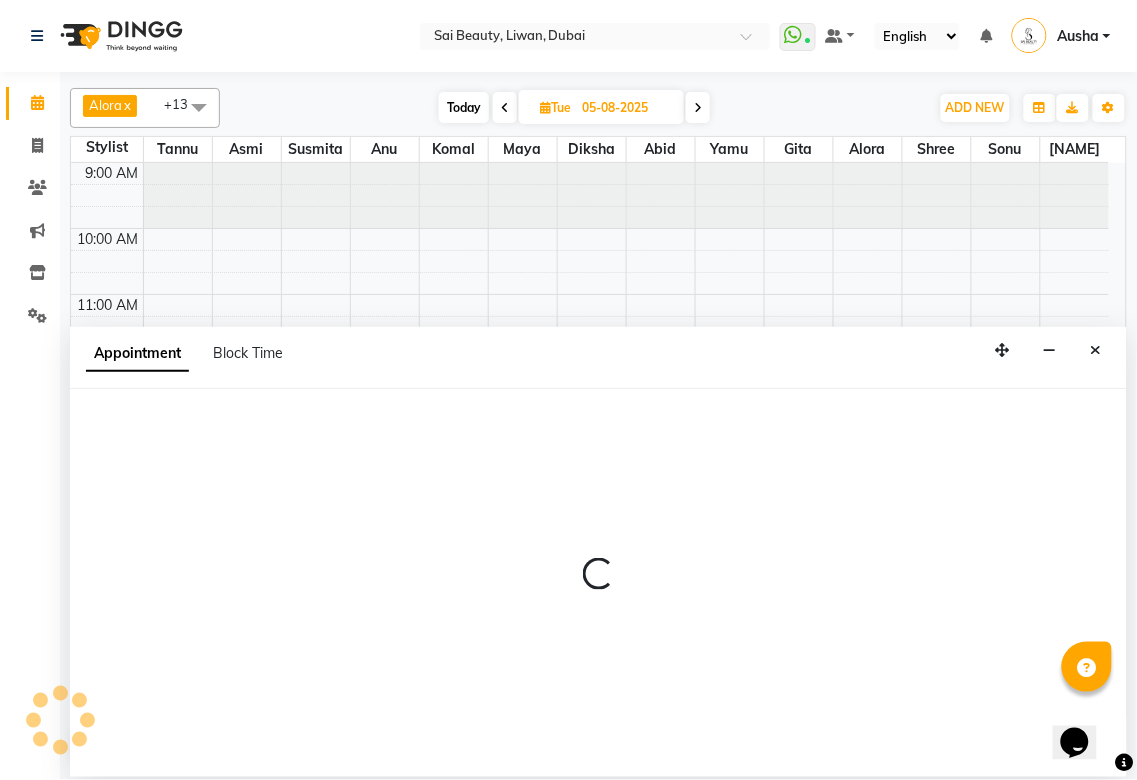 select on "tentative" 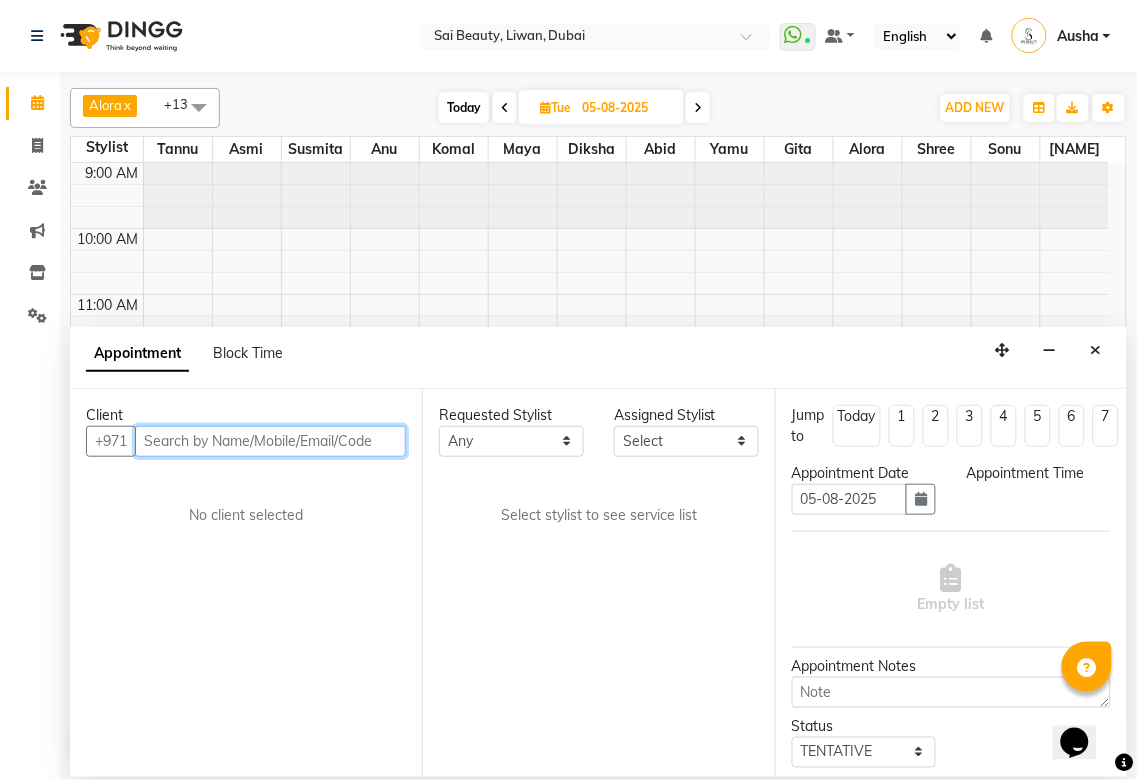 select on "600" 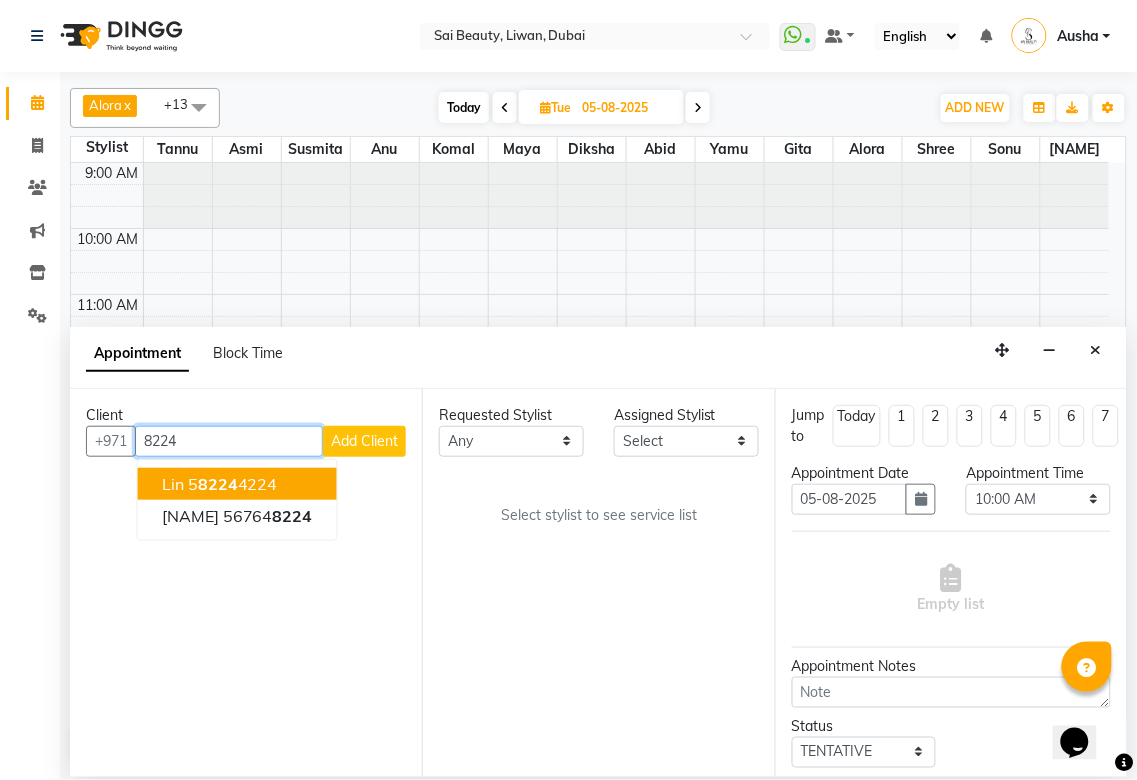 click on "8224" at bounding box center [229, 441] 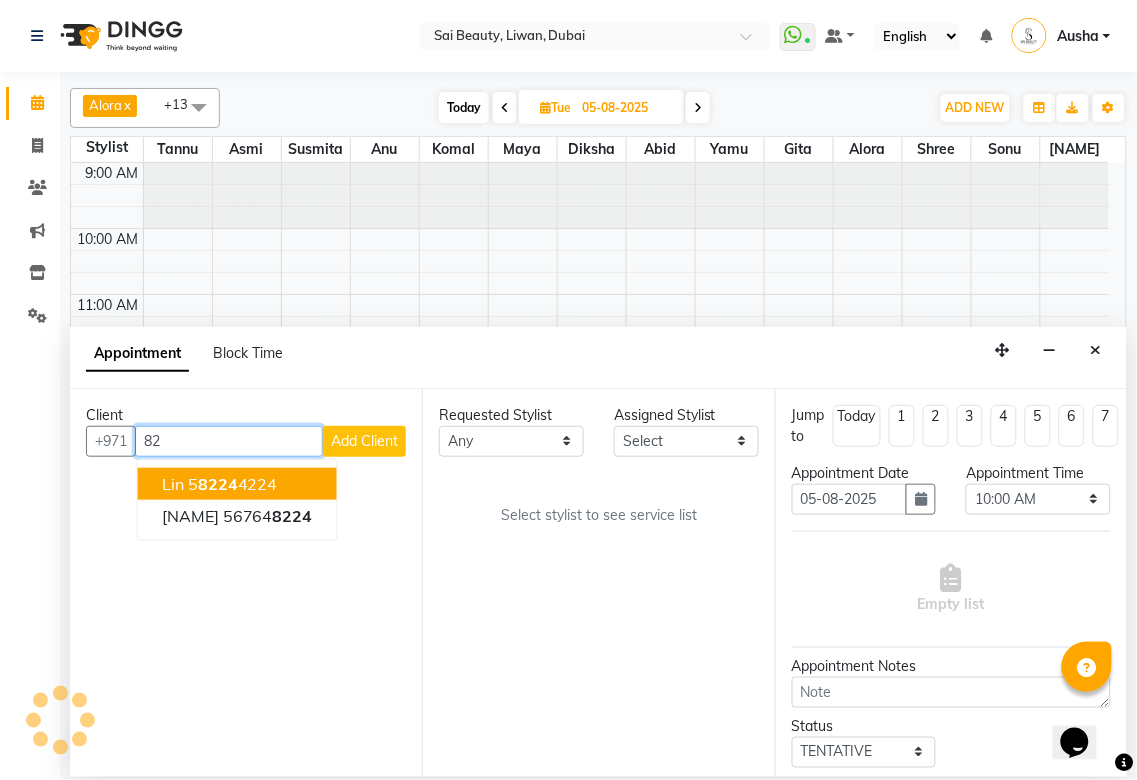 type on "8" 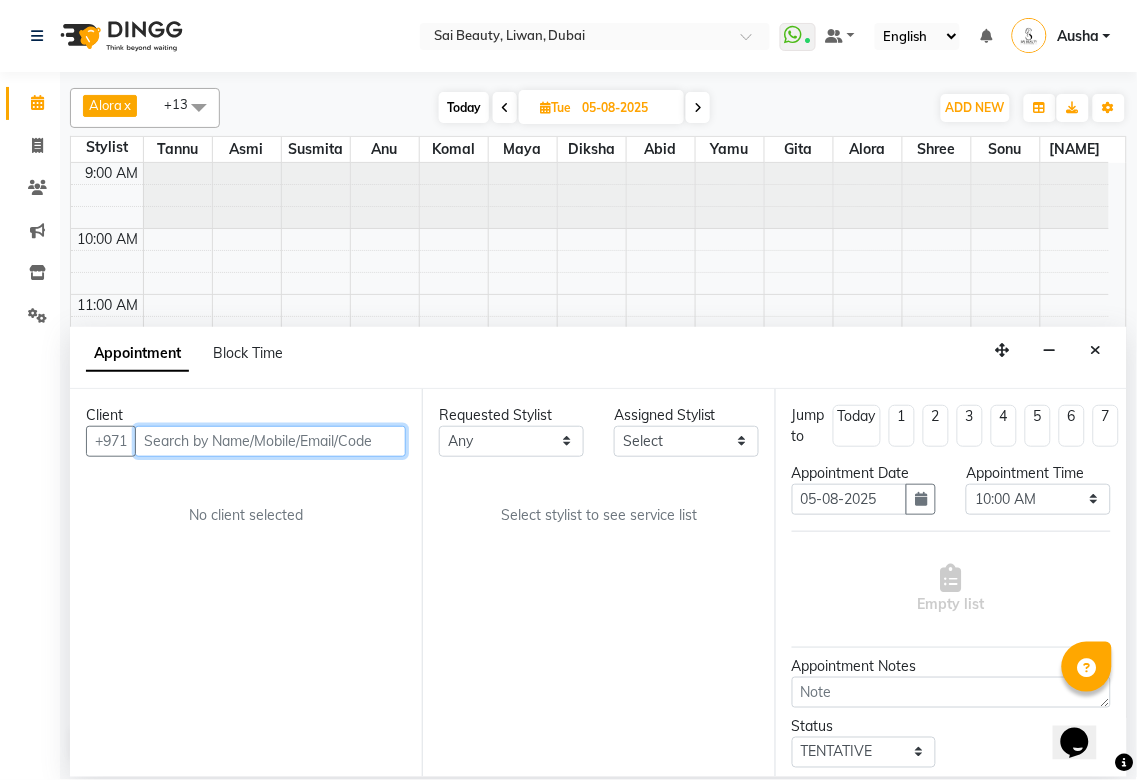 click at bounding box center (270, 441) 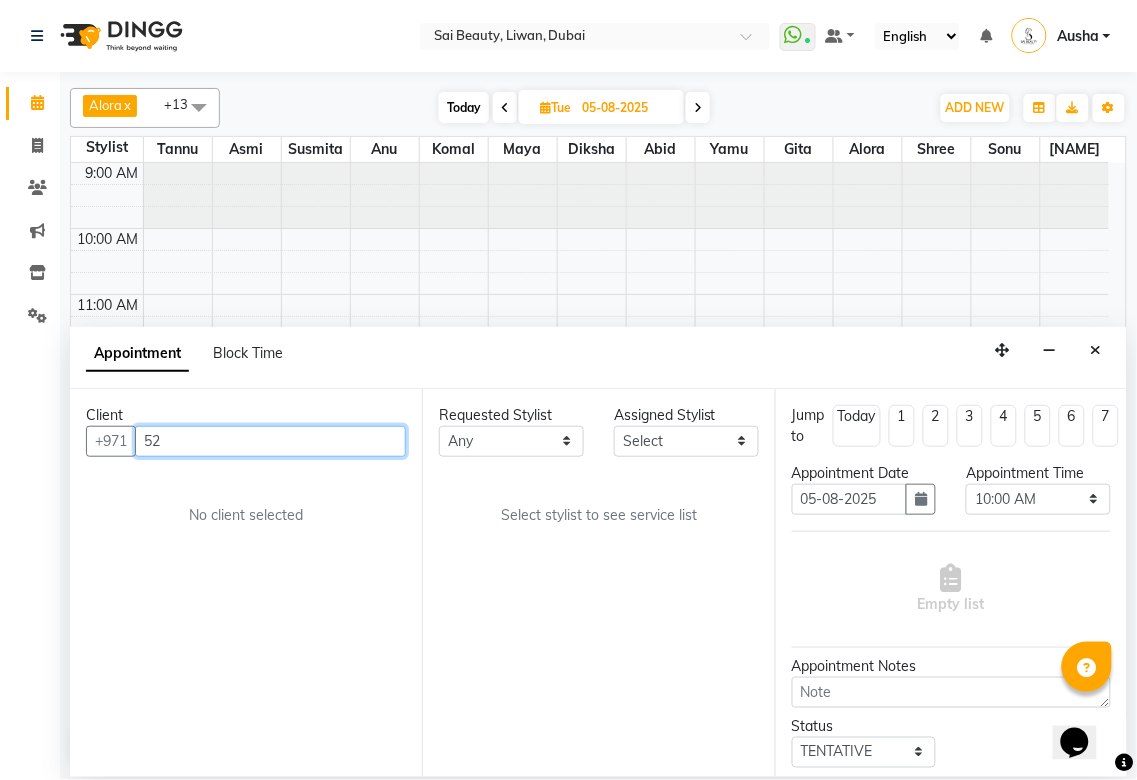 click on "52" at bounding box center (270, 441) 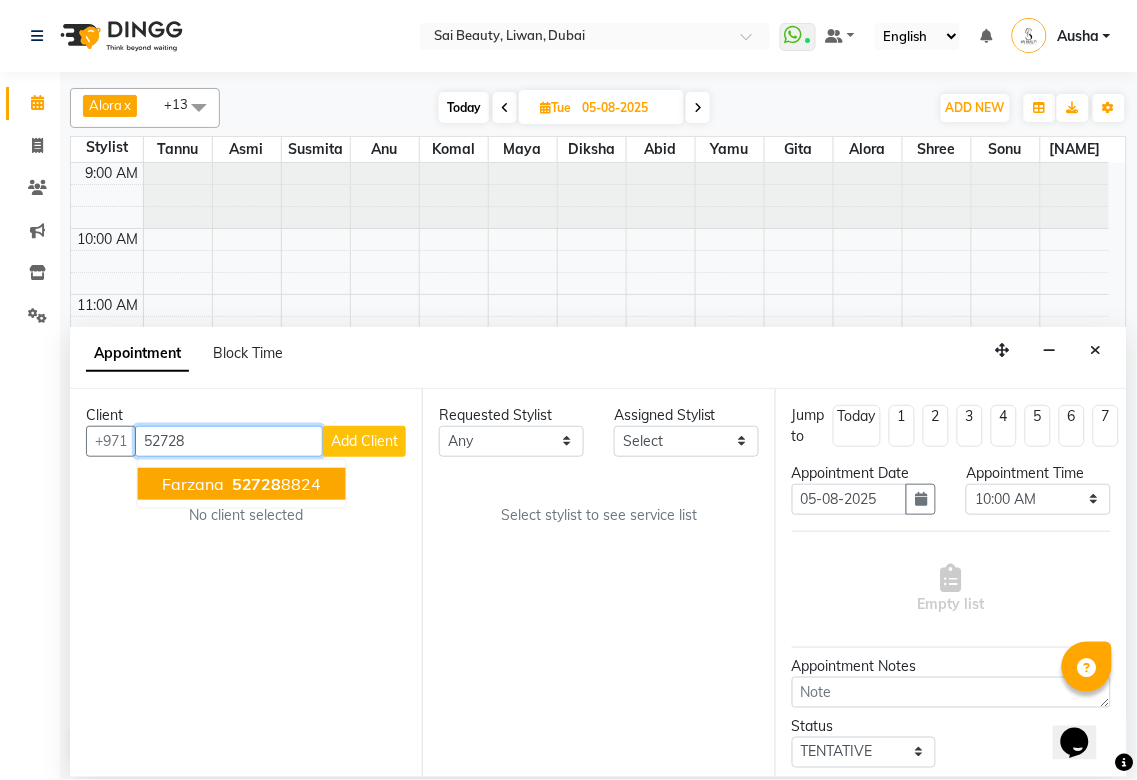 click on "[PHONE]" at bounding box center (275, 484) 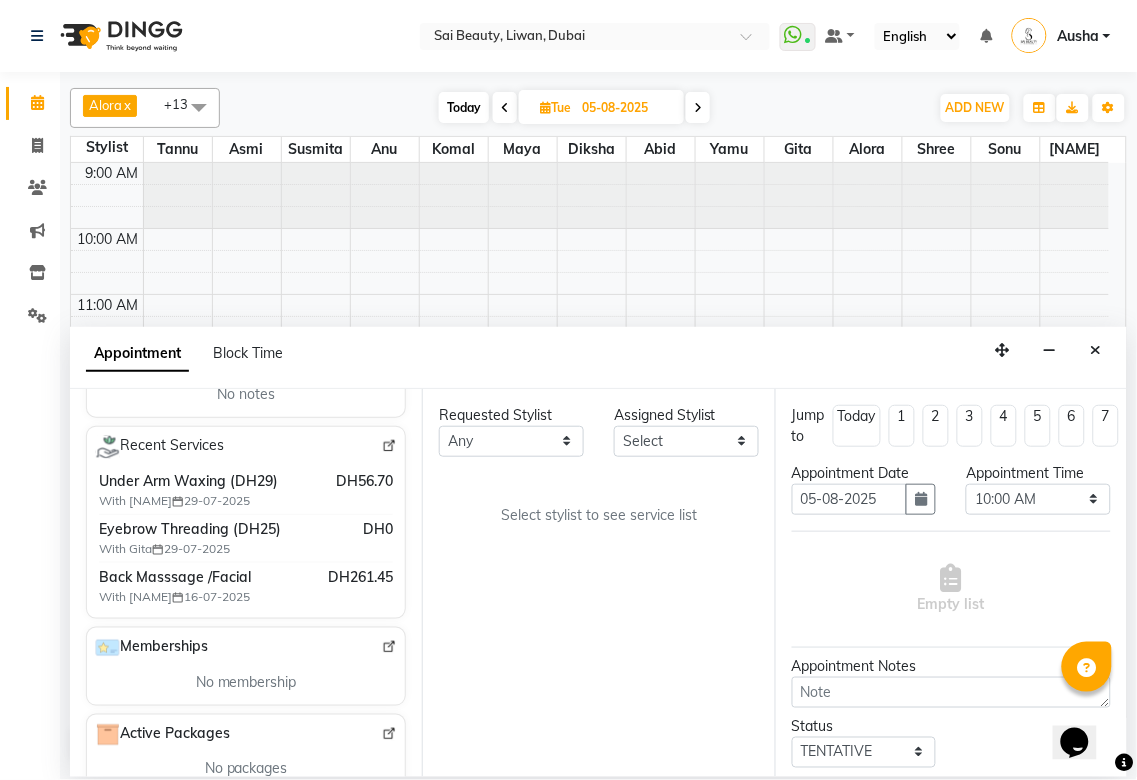 scroll, scrollTop: 373, scrollLeft: 0, axis: vertical 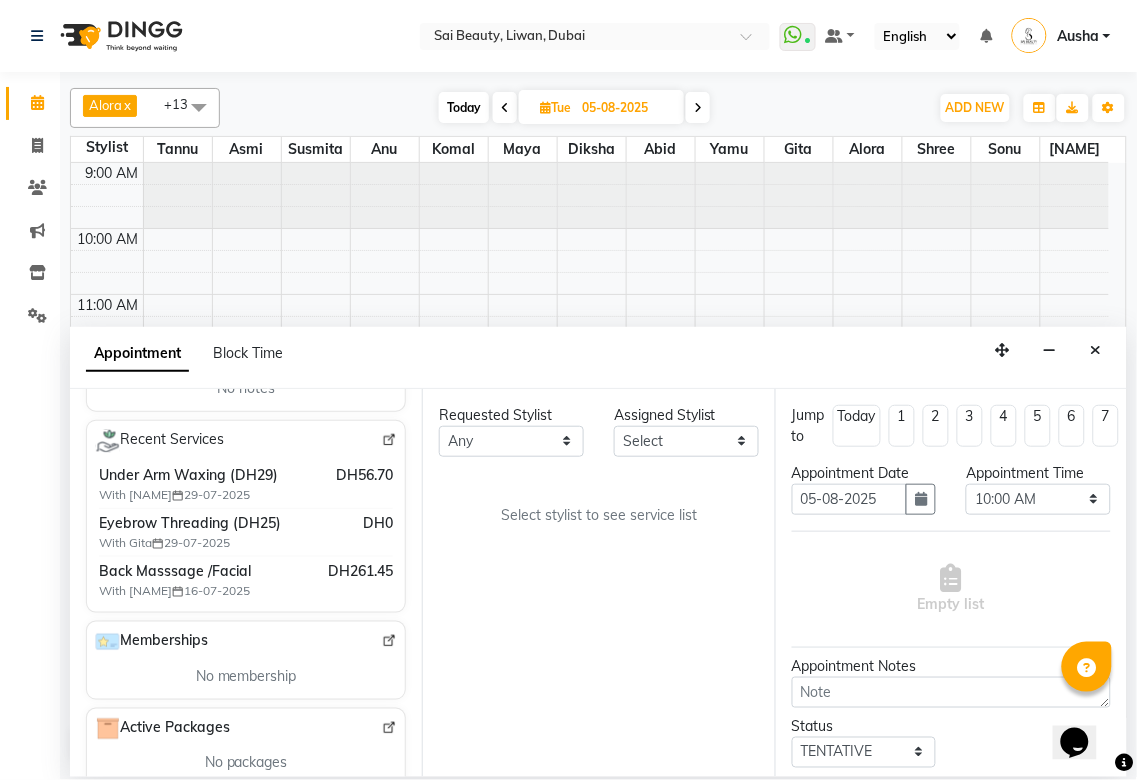 type on "[PHONE]" 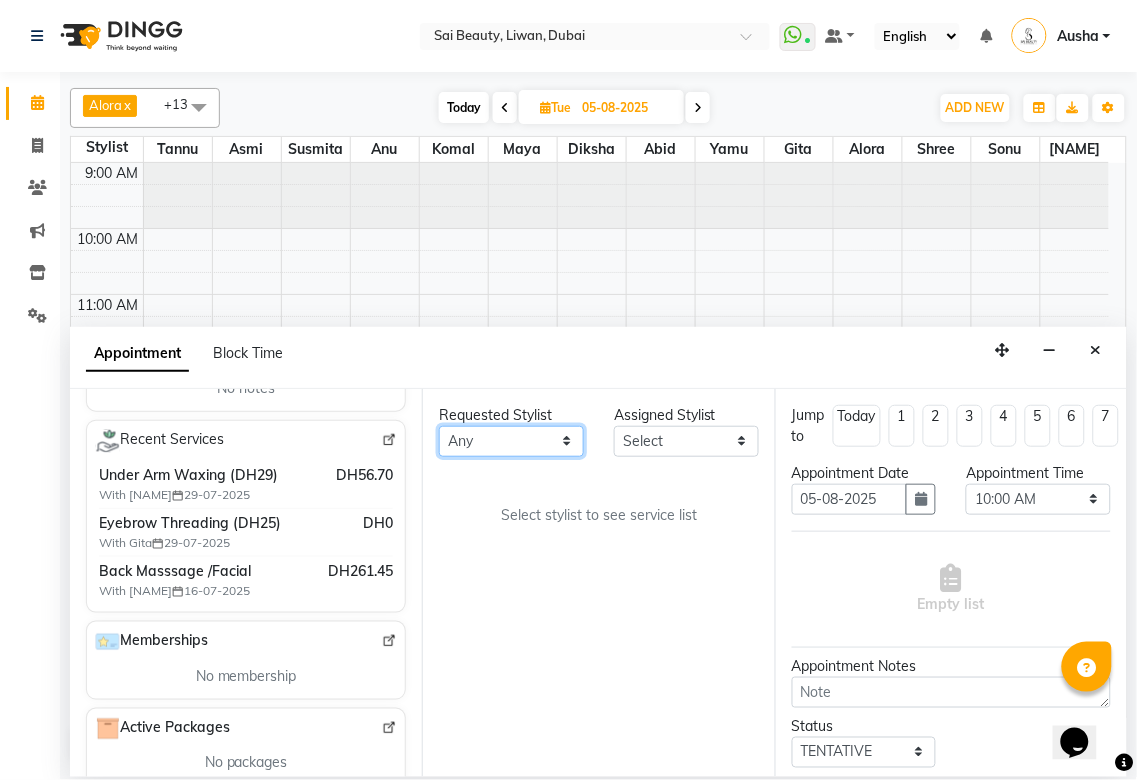 click on "Any Abid Alora Anu Asmi Diksha Gita Komal maya Monzeer shree sonu Surakcha Susmita Tannu Yamu" at bounding box center [511, 441] 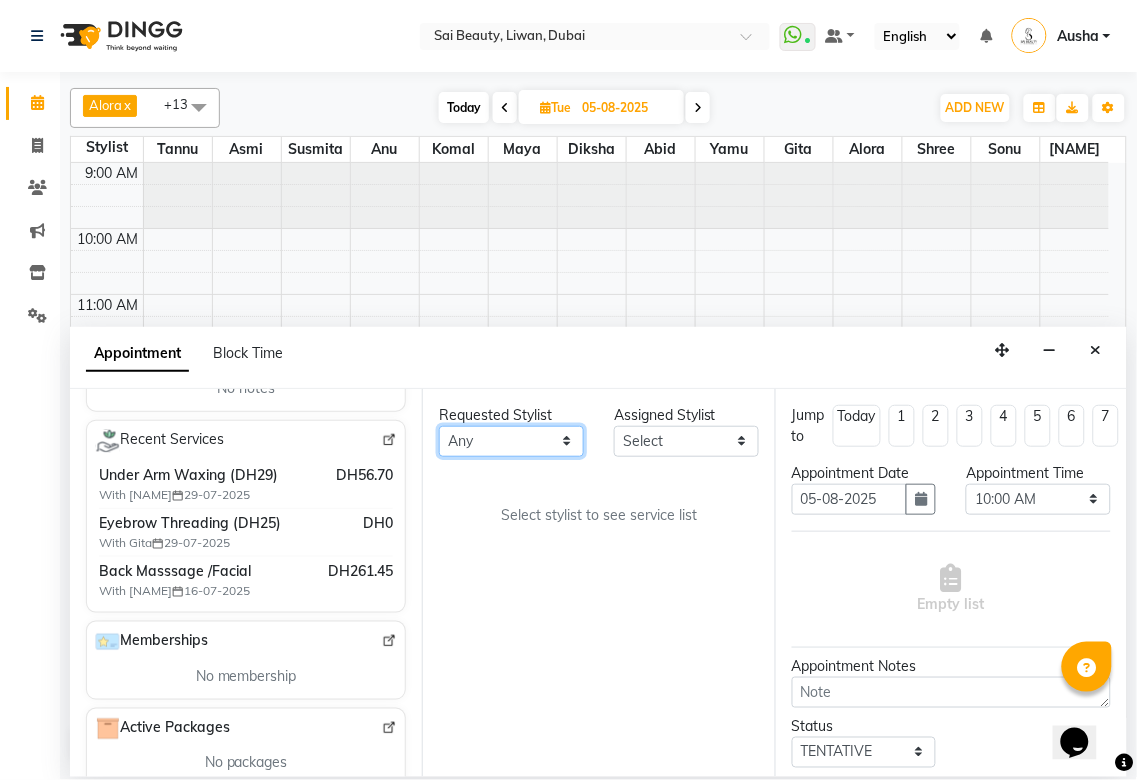 select on "43674" 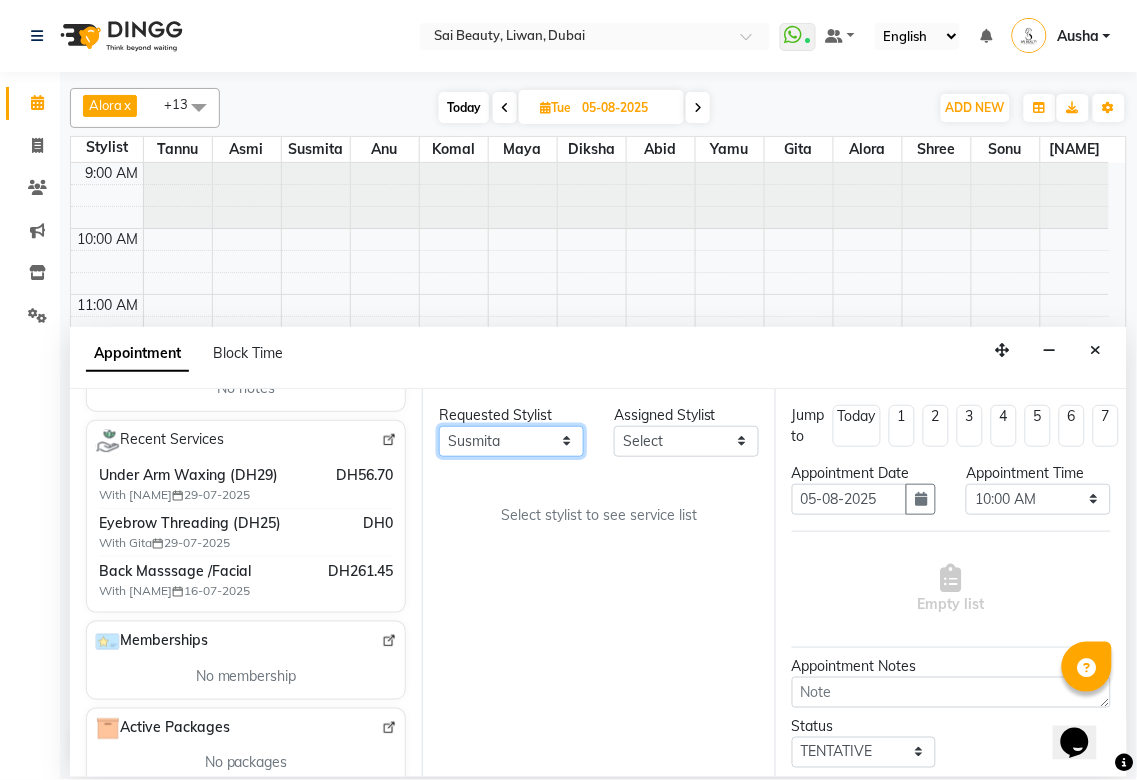click on "Any Abid Alora Anu Asmi Diksha Gita Komal maya Monzeer shree sonu Surakcha Susmita Tannu Yamu" at bounding box center [511, 441] 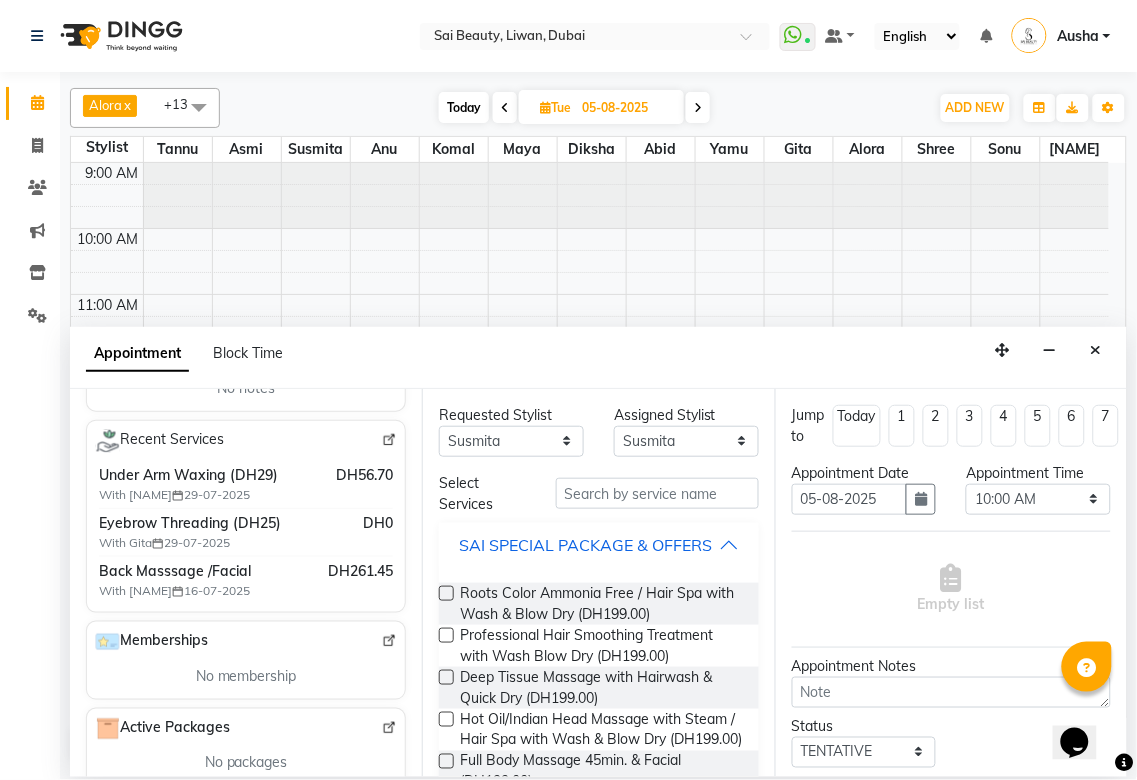 click on "SAI SPECIAL PACKAGE & OFFERS" at bounding box center (585, 545) 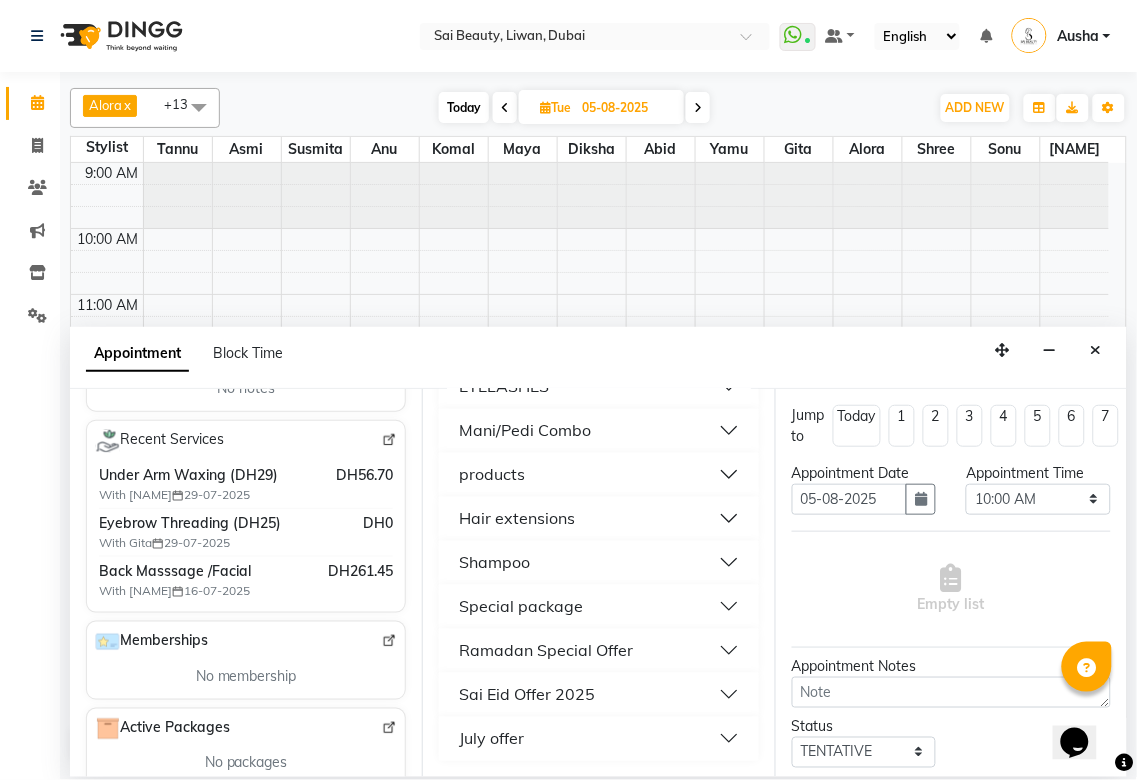 scroll, scrollTop: 1041, scrollLeft: 0, axis: vertical 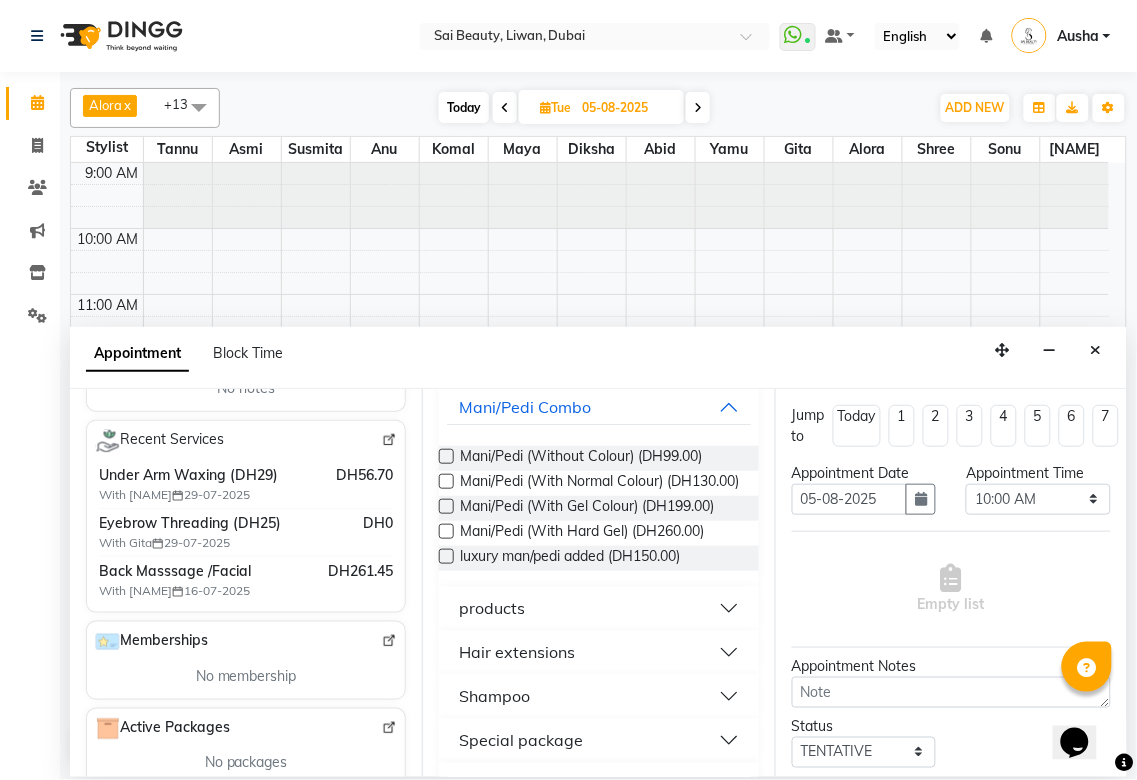 click at bounding box center (446, 456) 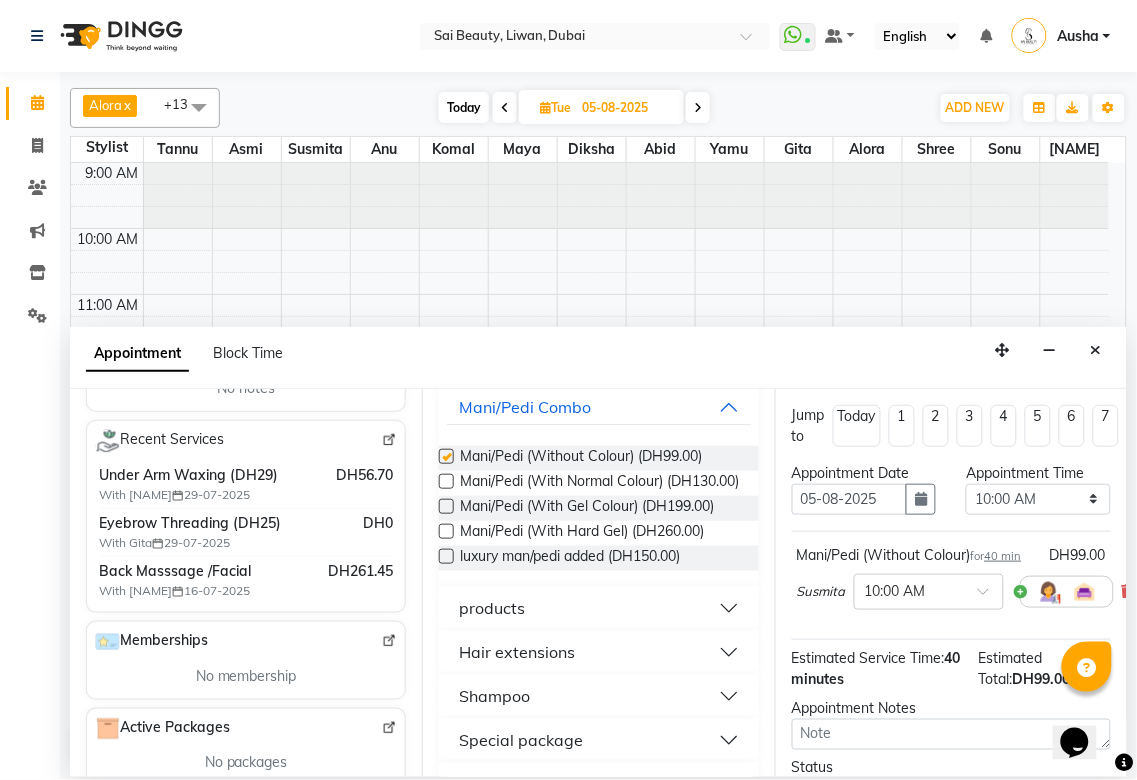 checkbox on "false" 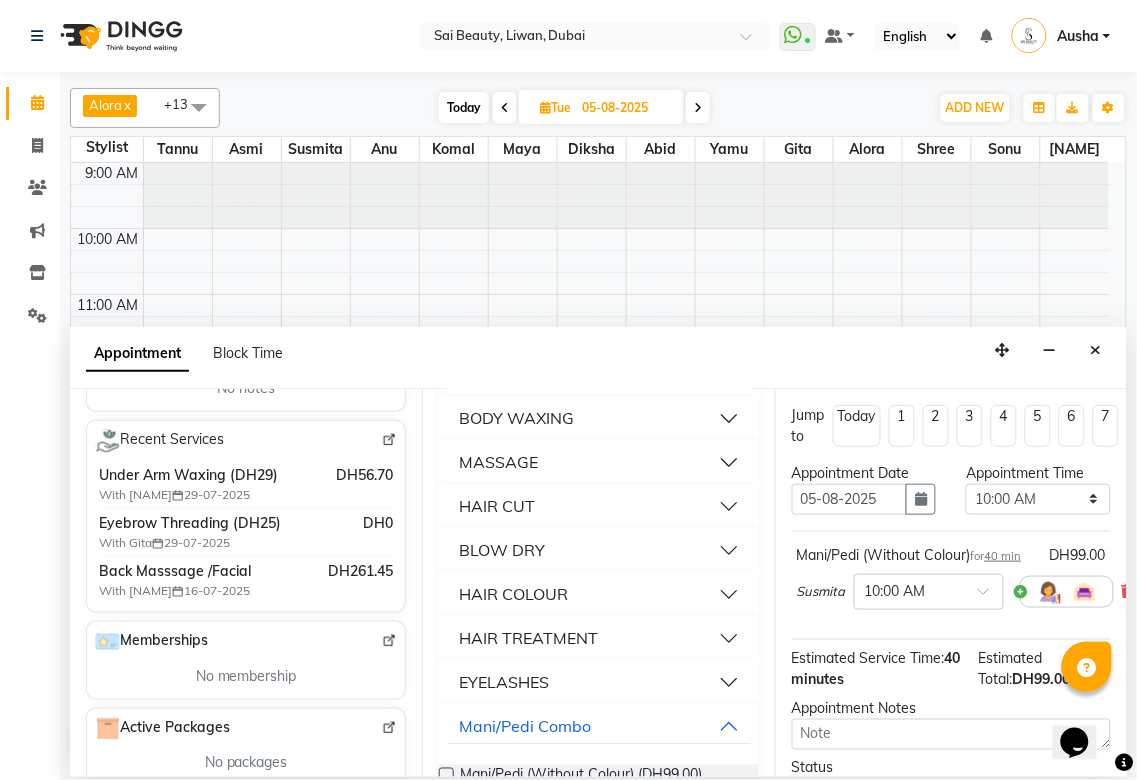 scroll, scrollTop: 716, scrollLeft: 0, axis: vertical 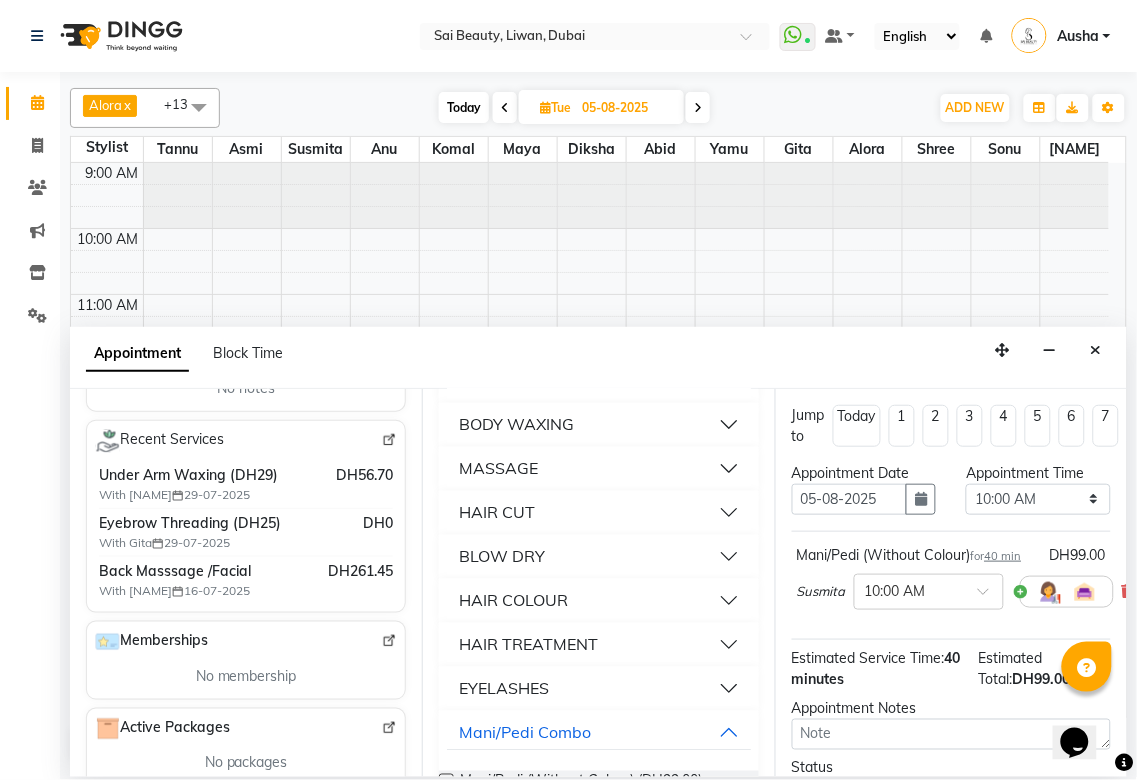 click on "MASSAGE" at bounding box center (598, 469) 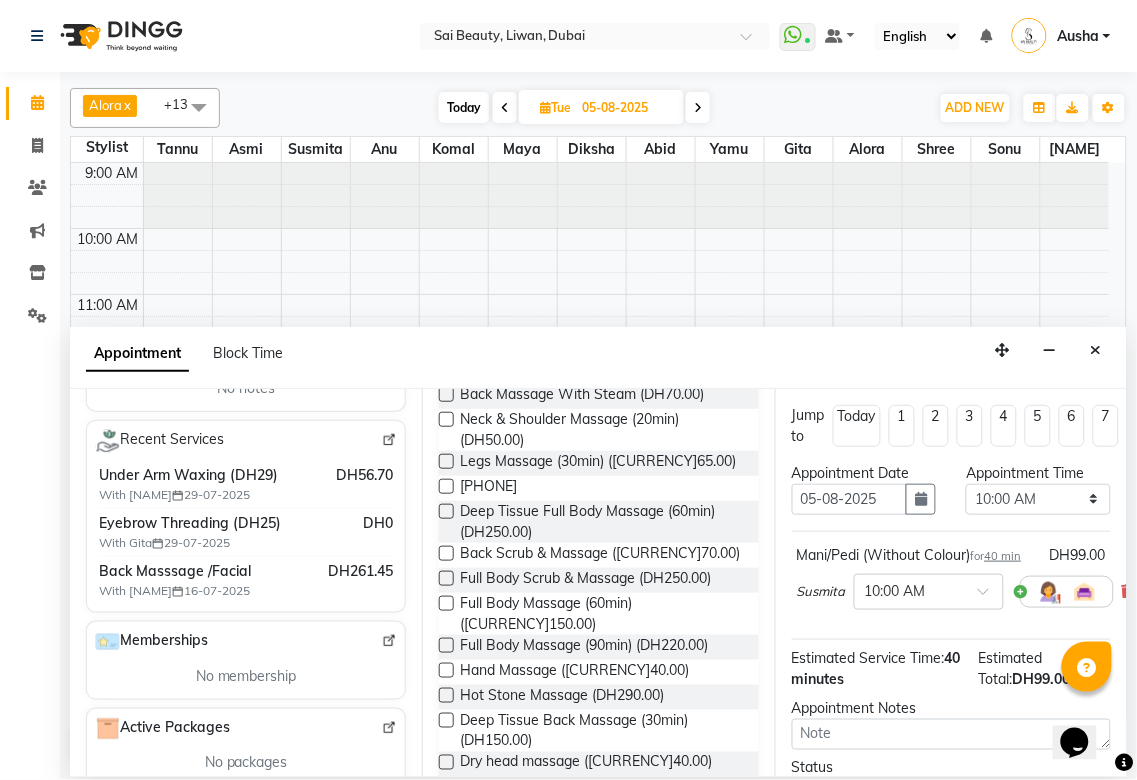 scroll, scrollTop: 892, scrollLeft: 0, axis: vertical 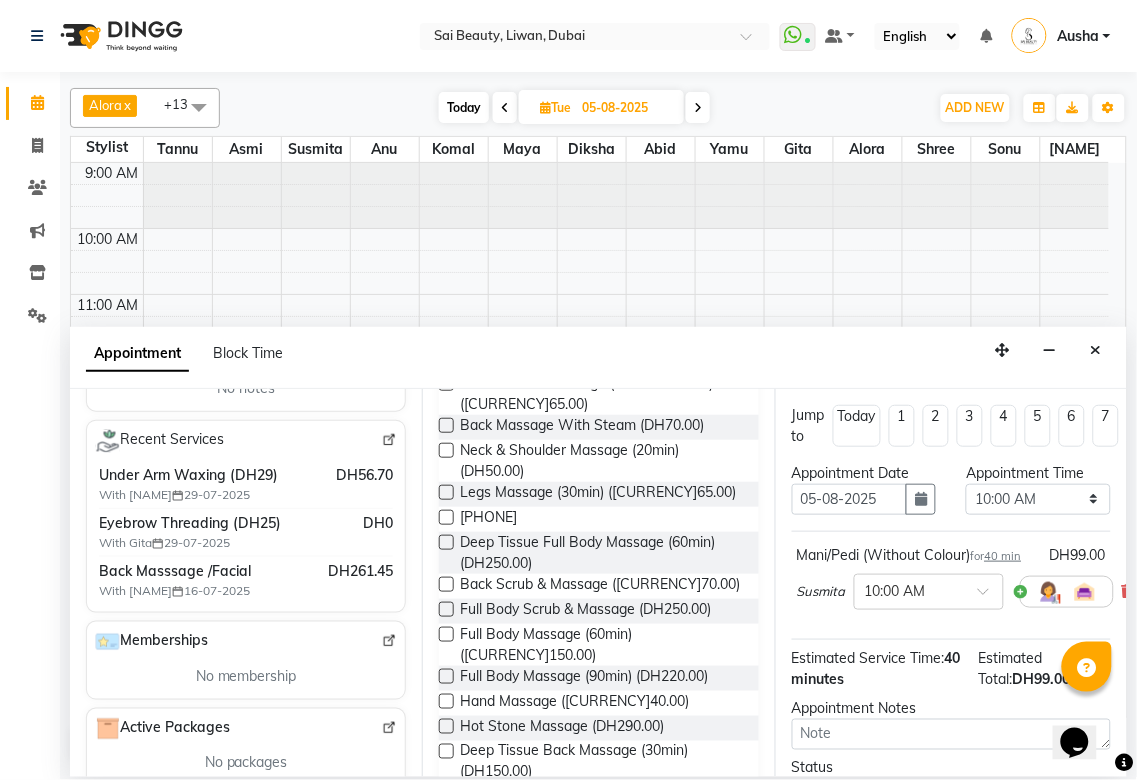 click at bounding box center [446, 634] 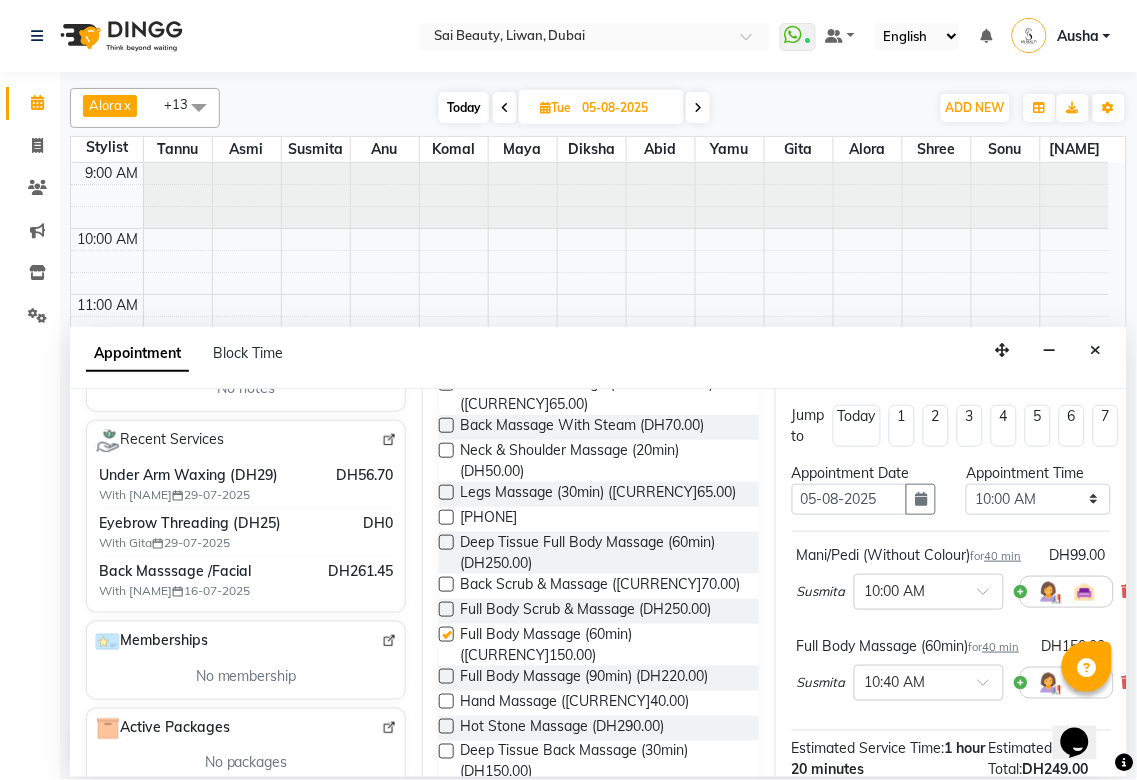 checkbox on "false" 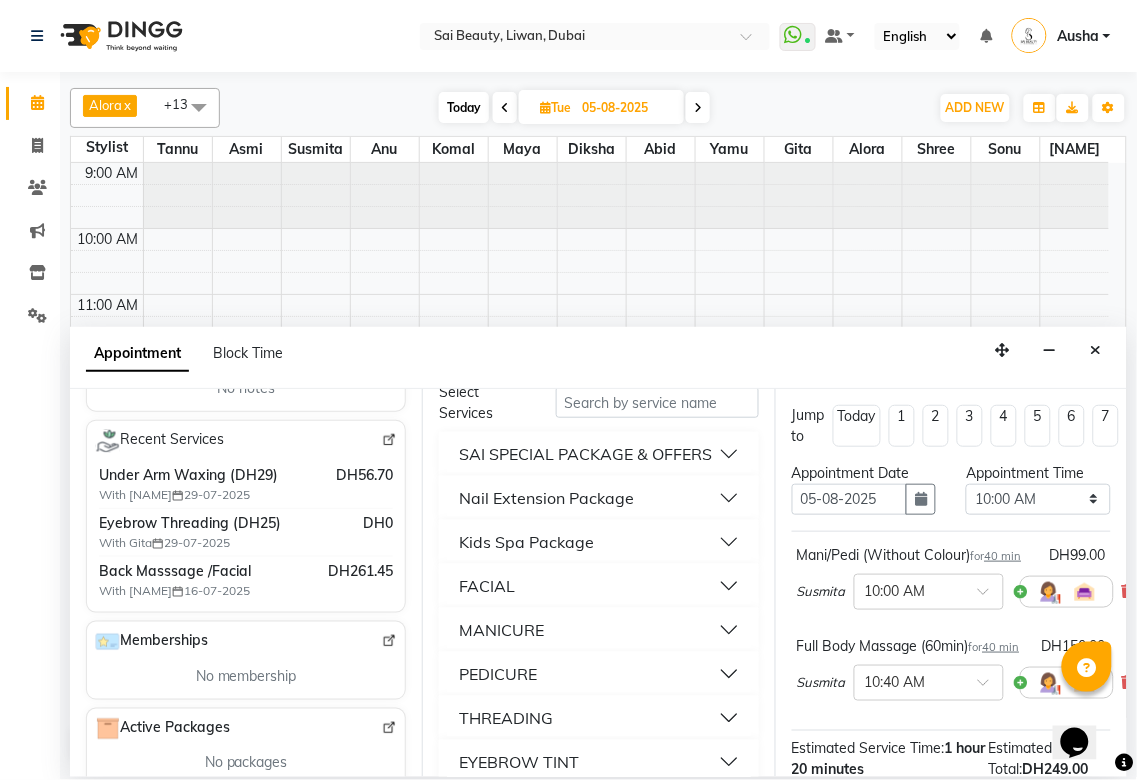 scroll, scrollTop: 0, scrollLeft: 0, axis: both 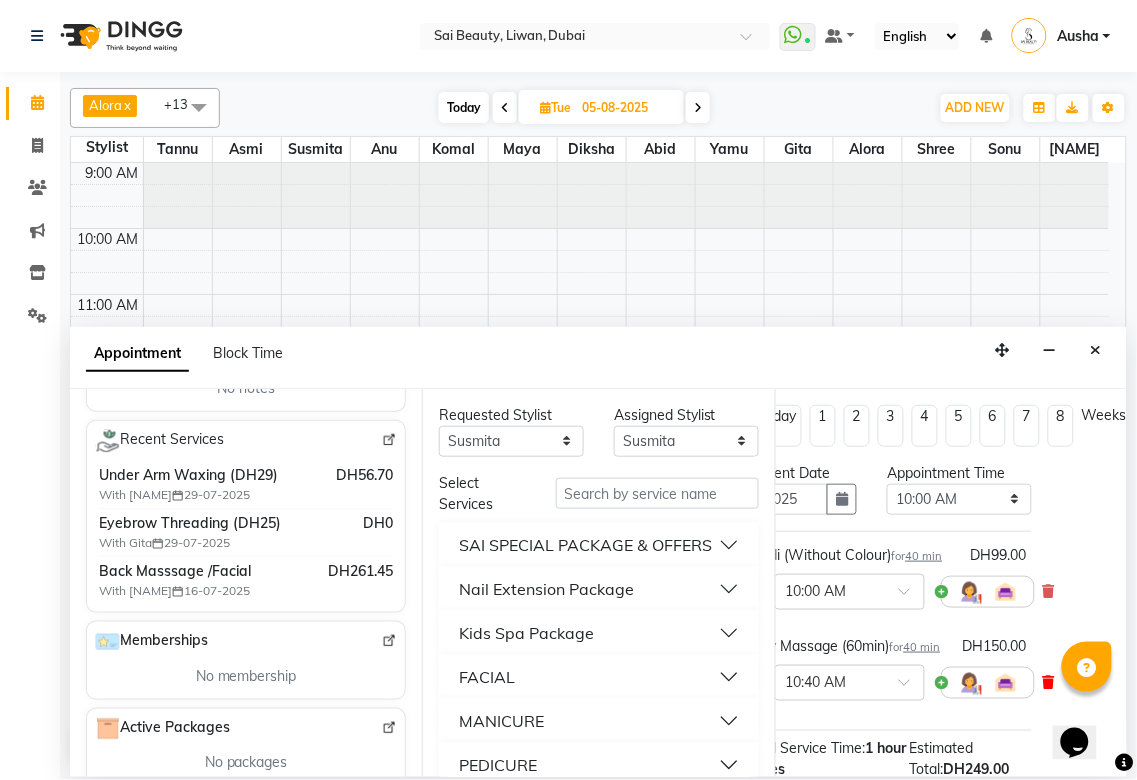 click at bounding box center (1049, 682) 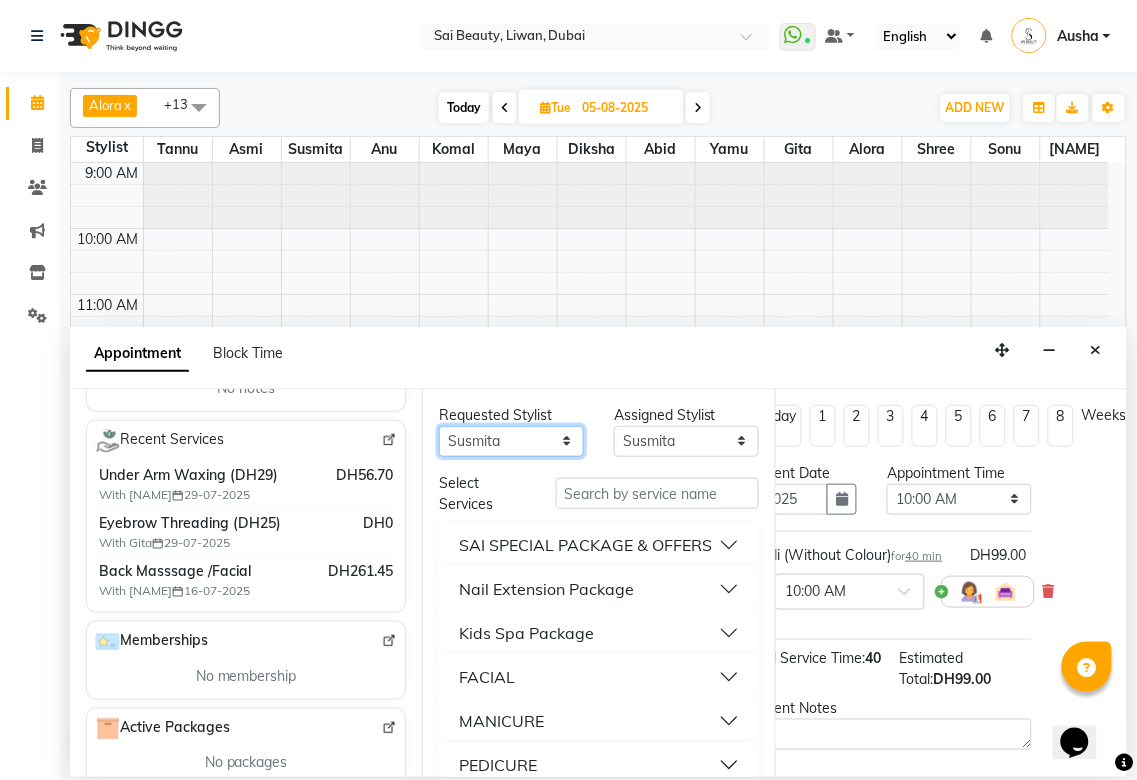 click on "Any Abid Alora Anu Asmi Diksha Gita Komal maya Monzeer shree sonu Surakcha Susmita Tannu Yamu" at bounding box center [511, 441] 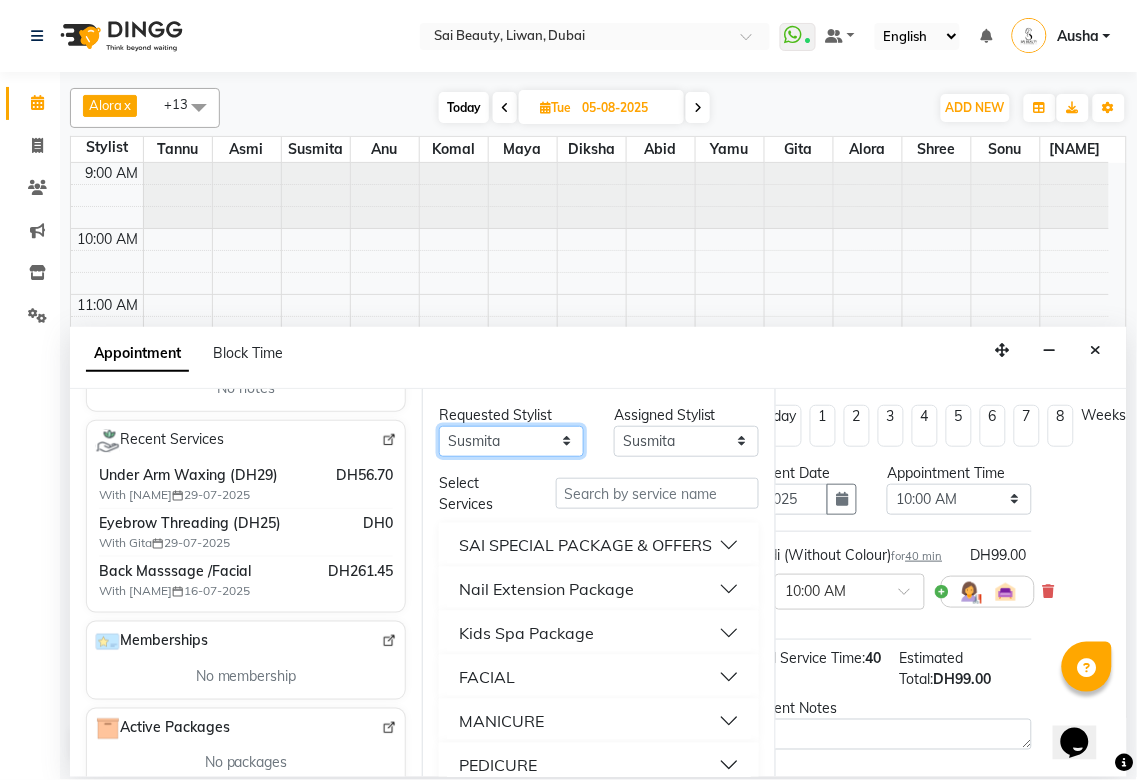 select on "52340" 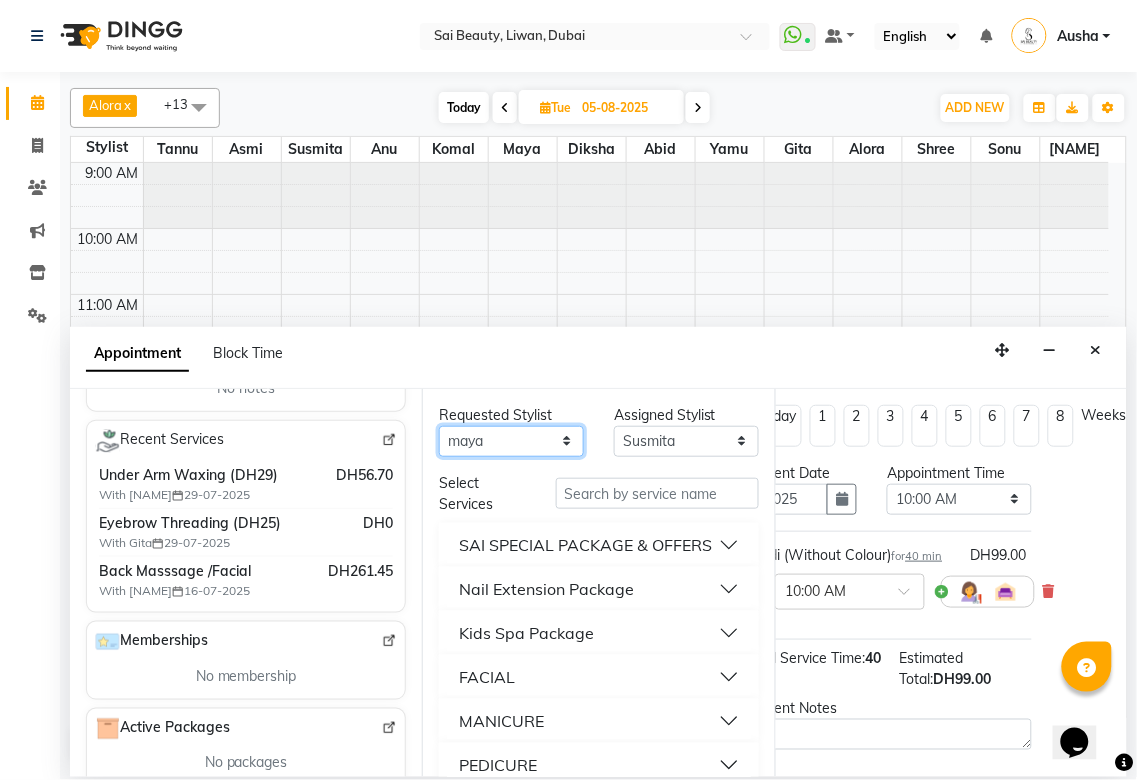 click on "Any Abid Alora Anu Asmi Diksha Gita Komal maya Monzeer shree sonu Surakcha Susmita Tannu Yamu" at bounding box center (511, 441) 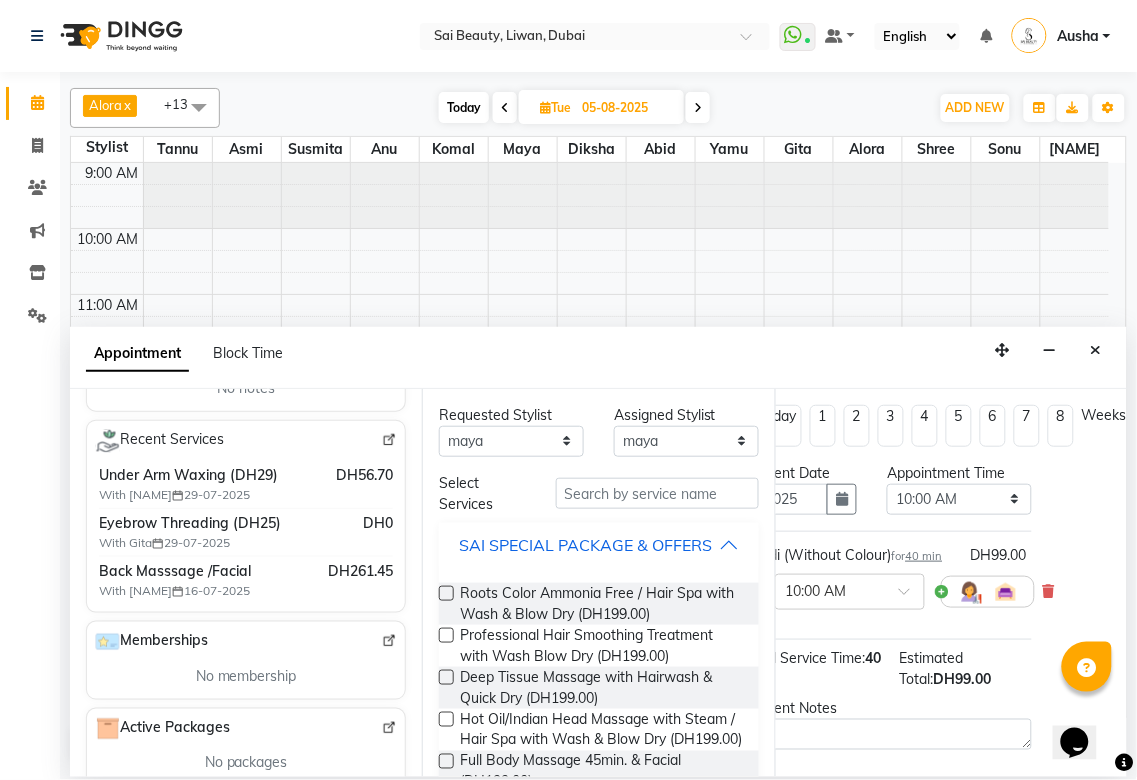 click on "SAI SPECIAL PACKAGE & OFFERS" at bounding box center [585, 545] 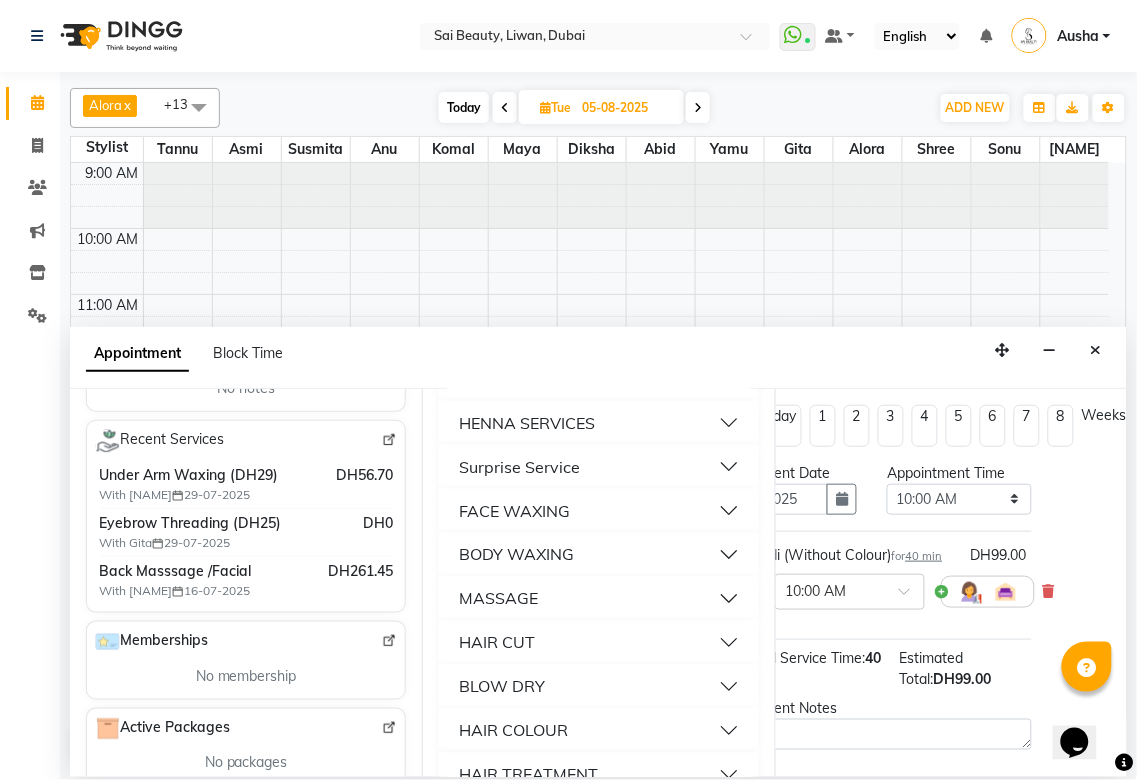 scroll, scrollTop: 596, scrollLeft: 0, axis: vertical 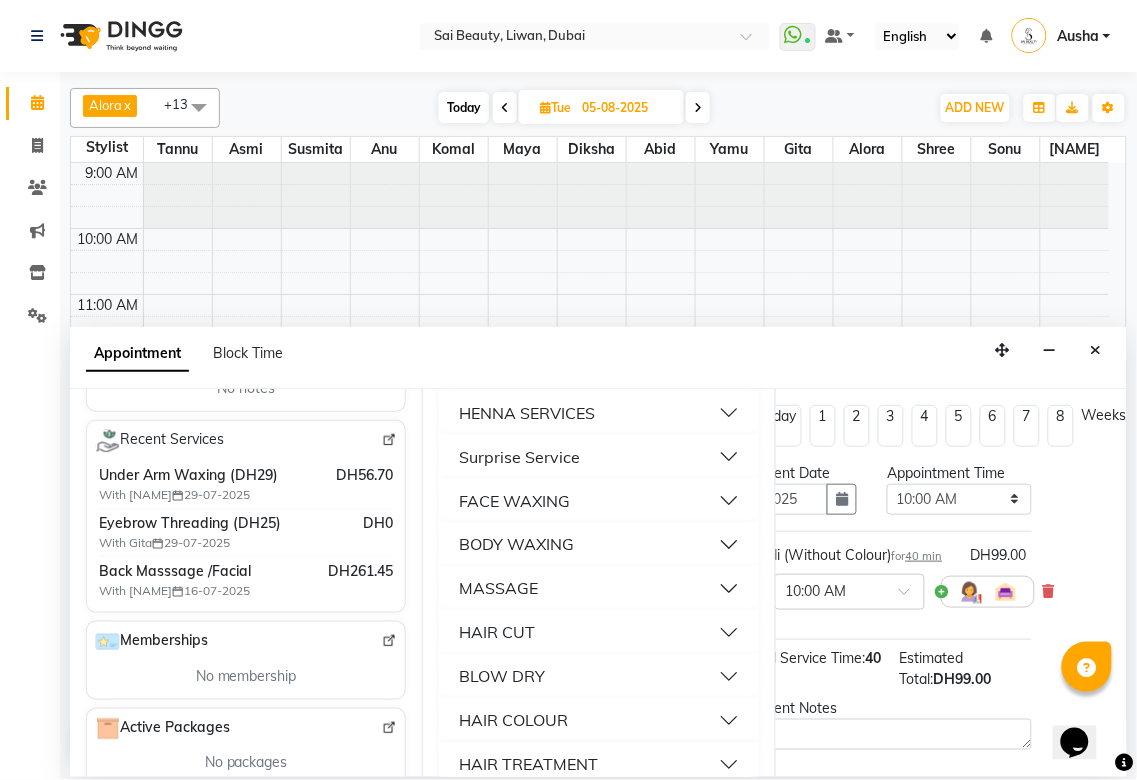 click on "MASSAGE" at bounding box center (598, 589) 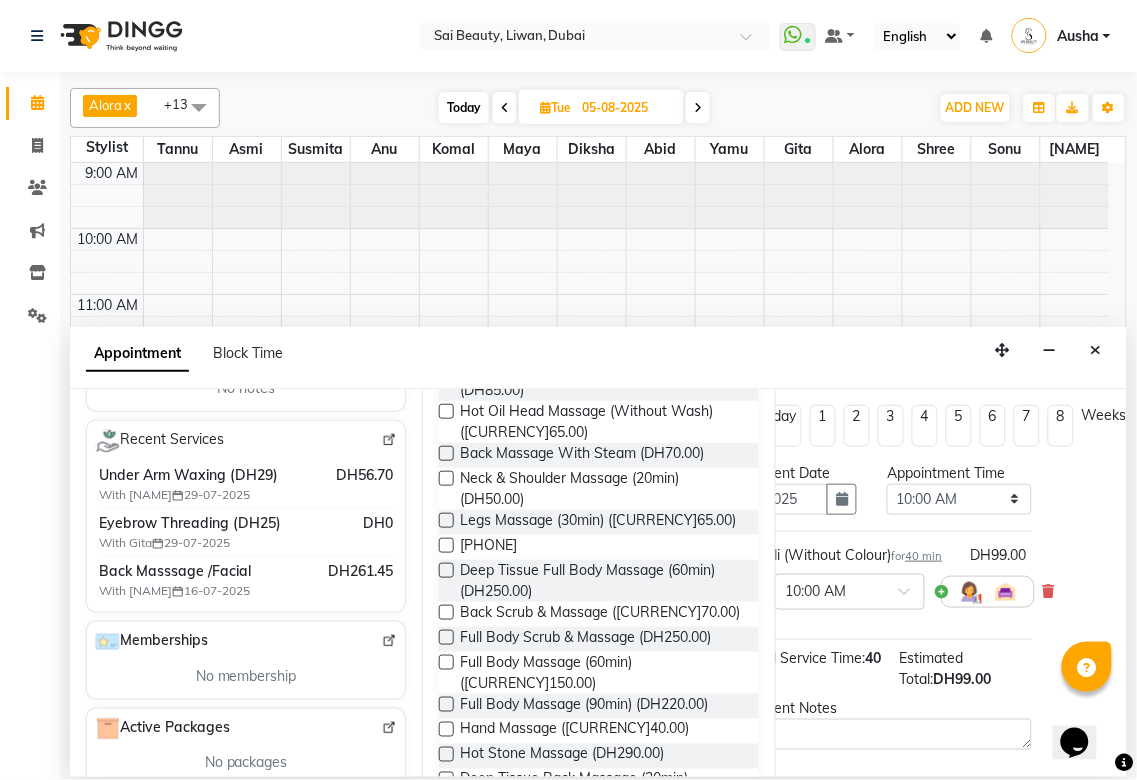 scroll, scrollTop: 937, scrollLeft: 0, axis: vertical 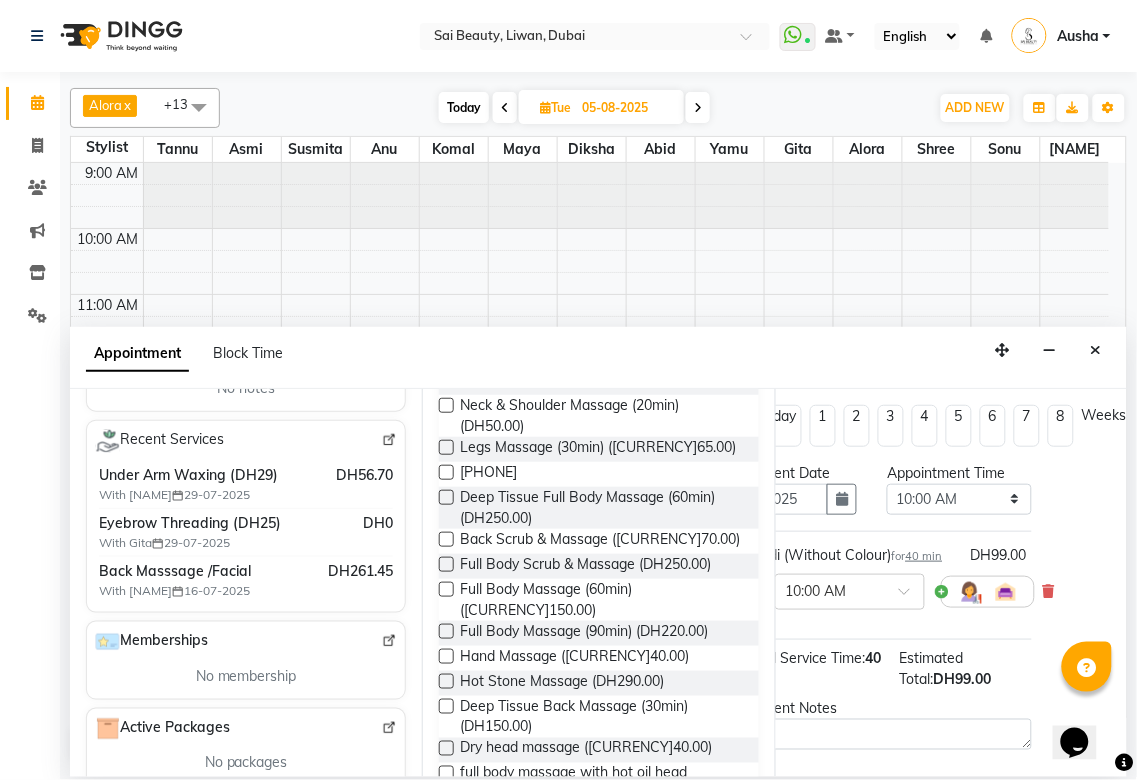 click at bounding box center [446, 589] 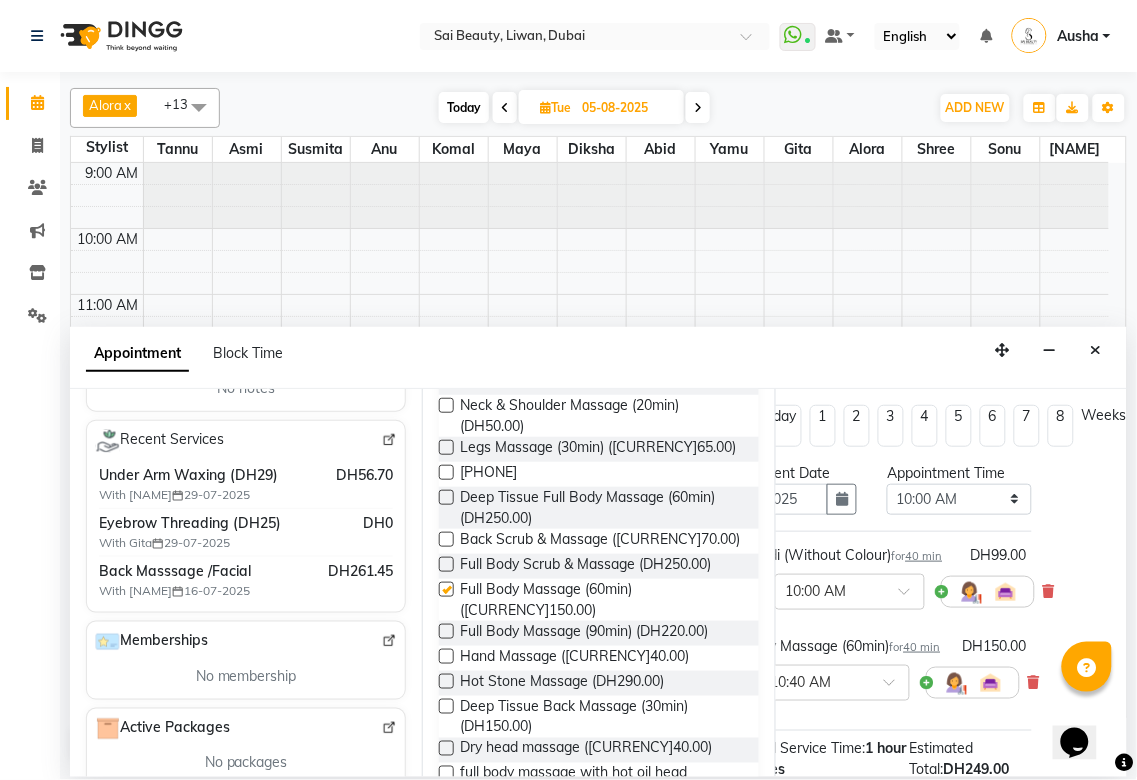 checkbox on "false" 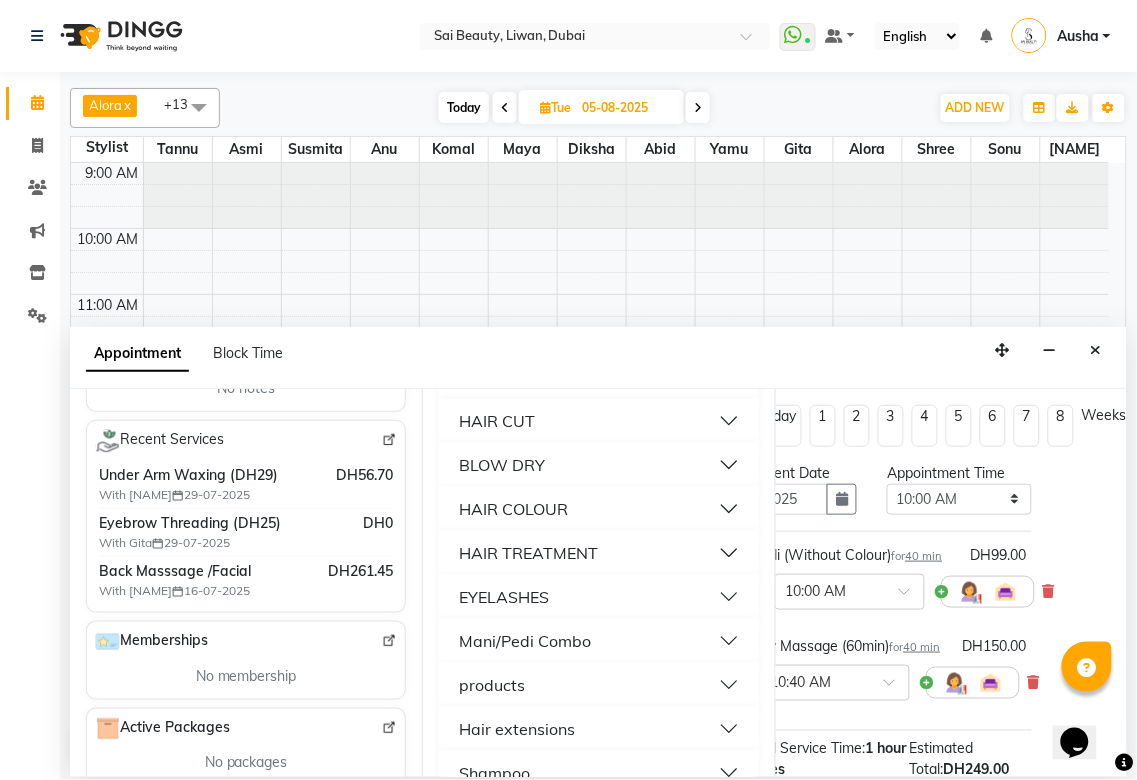 scroll, scrollTop: 1695, scrollLeft: 0, axis: vertical 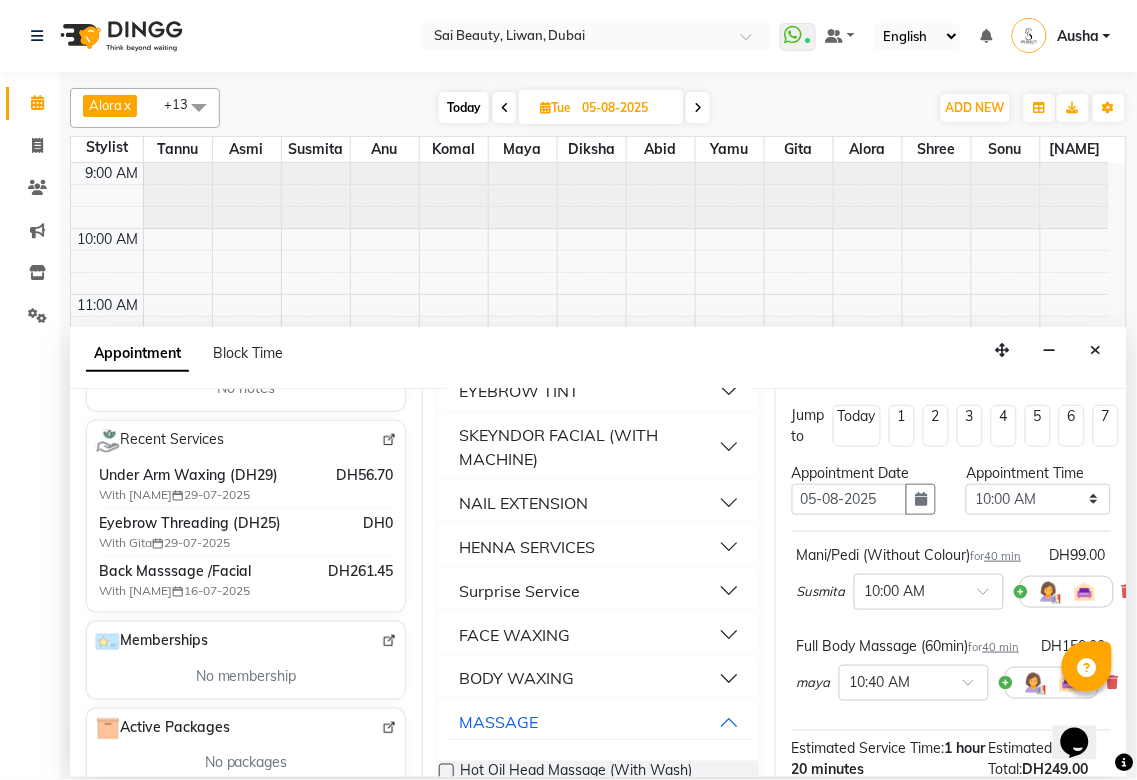 click on "BODY WAXING" at bounding box center (598, 679) 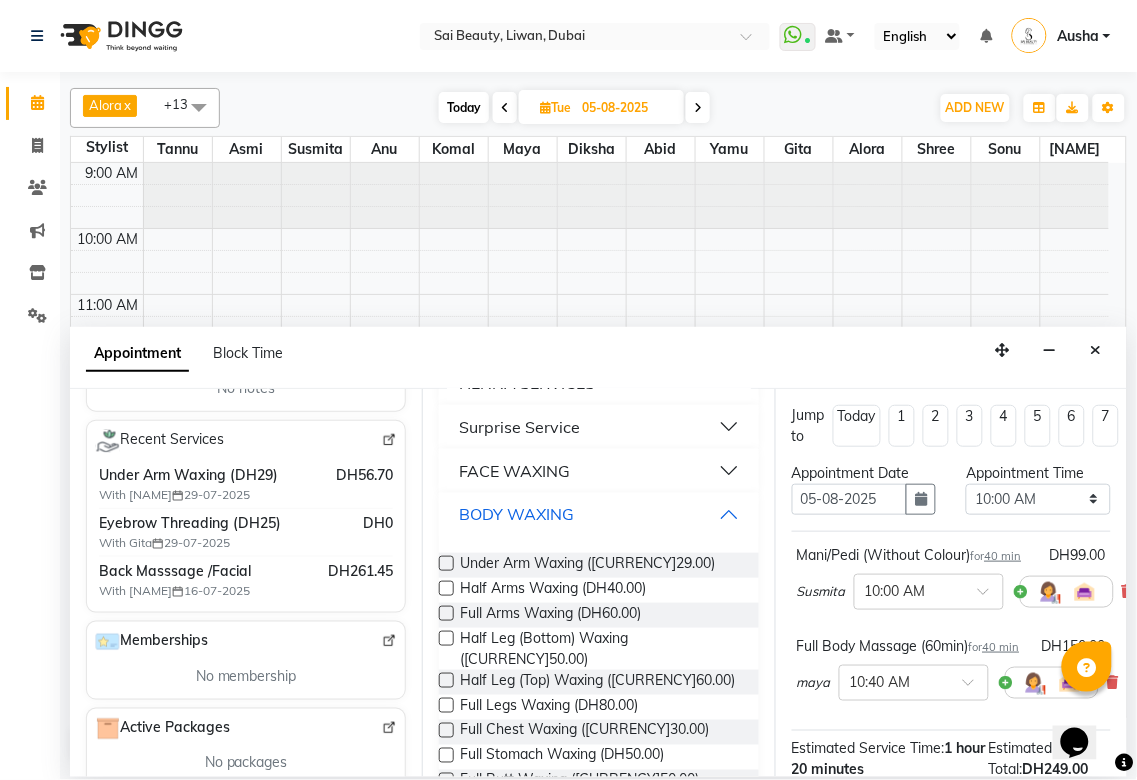 scroll, scrollTop: 627, scrollLeft: 0, axis: vertical 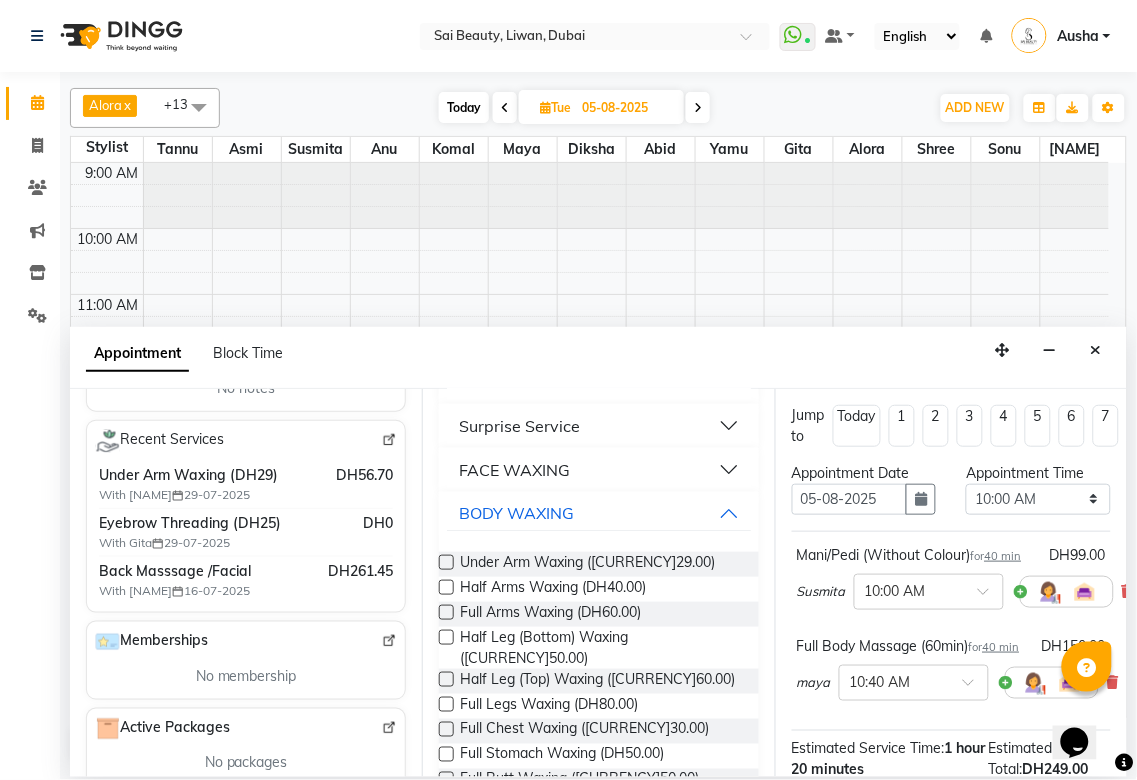 click at bounding box center (446, 612) 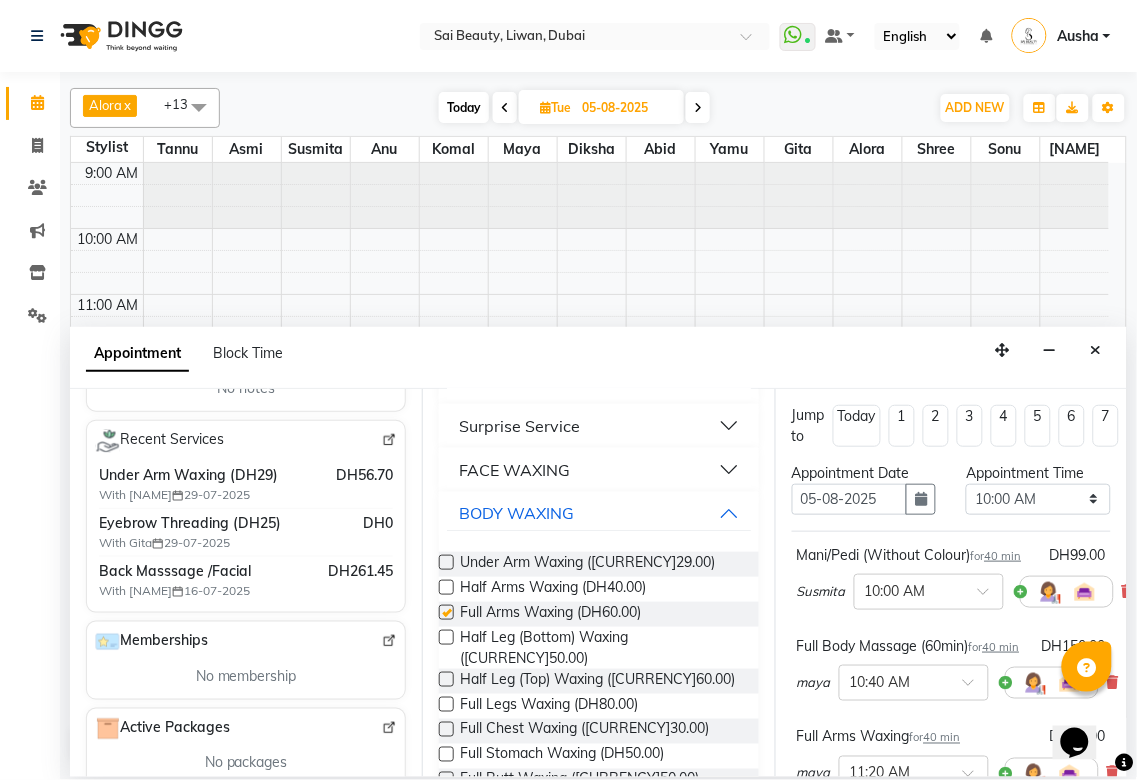 checkbox on "false" 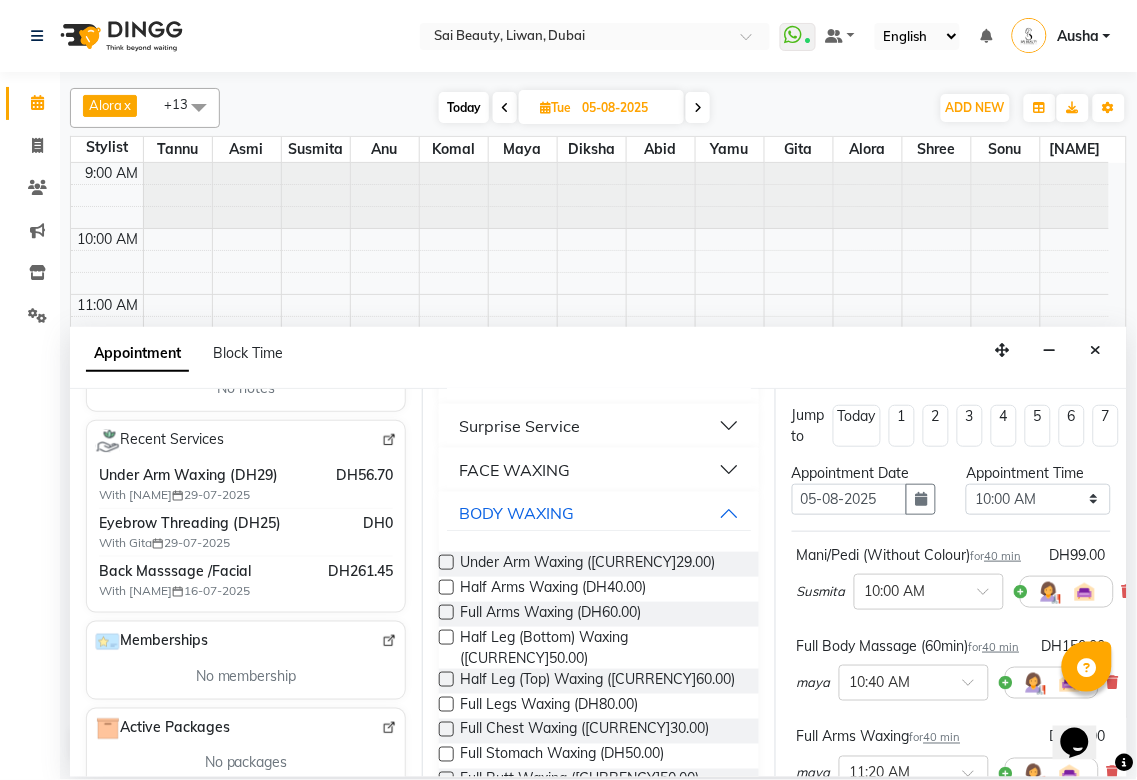 click at bounding box center [446, 704] 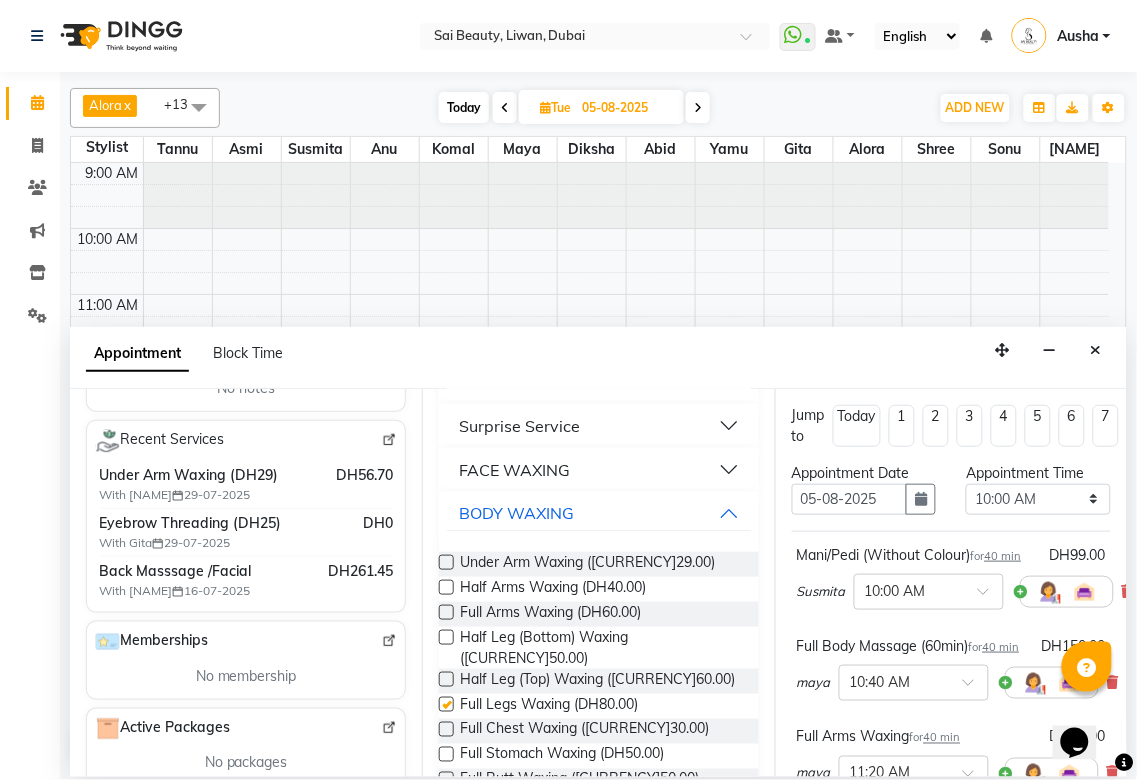 checkbox on "false" 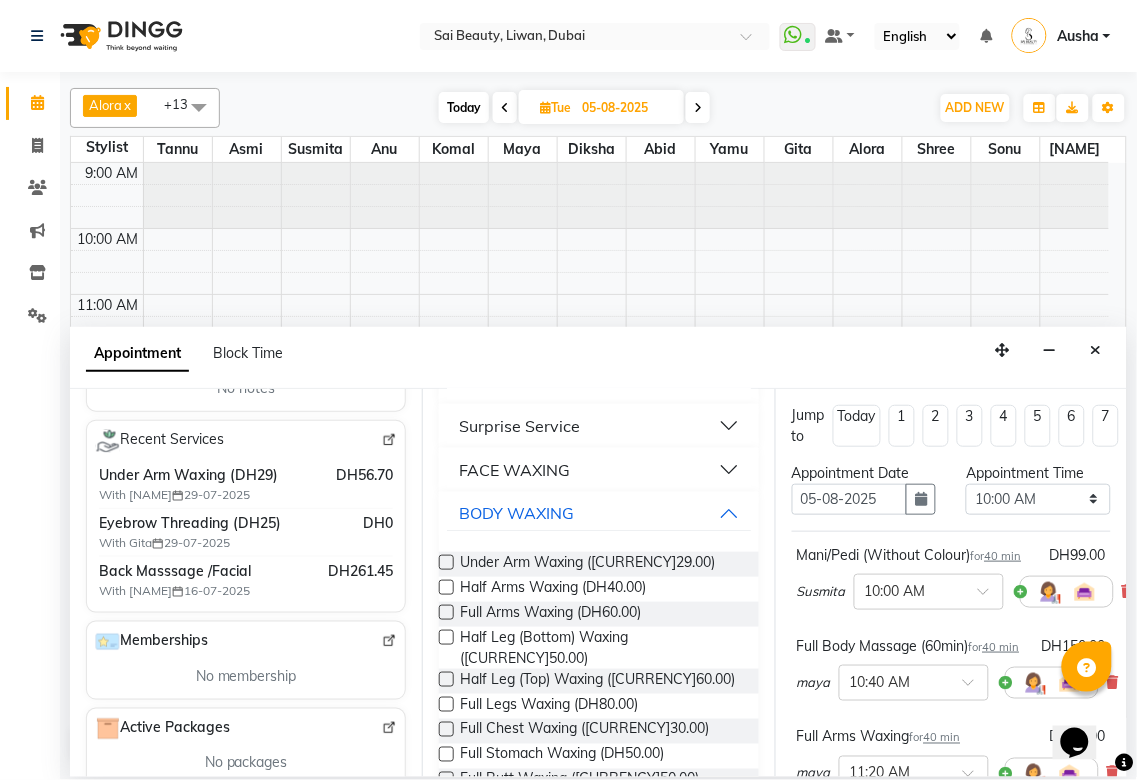 click on "Select 10:00 AM 10:05 AM 10:10 AM 10:15 AM 10:20 AM 10:25 AM 10:30 AM 10:35 AM 10:40 AM 10:45 AM 10:50 AM 10:55 AM 11:00 AM 11:05 AM 11:10 AM 11:15 AM 11:20 AM 11:25 AM 11:30 AM 11:35 AM 11:40 AM 11:45 AM 11:50 AM 11:55 AM 12:00 PM 12:05 PM 12:10 PM 12:15 PM 12:20 PM 12:25 PM 12:30 PM 12:35 PM 12:40 PM 12:45 PM 12:50 PM 12:55 PM 01:00 PM 01:05 PM 01:10 PM 01:15 PM 01:20 PM 01:25 PM 01:30 PM 01:35 PM 01:40 PM 01:45 PM 01:50 PM 01:55 PM 02:00 PM 02:05 PM 02:10 PM 02:15 PM 02:20 PM 02:25 PM 02:30 PM 02:35 PM 02:40 PM 02:45 PM 02:50 PM 02:55 PM 03:00 PM 03:05 PM 03:10 PM 03:15 PM 03:20 PM 03:25 PM 03:30 PM 03:35 PM 03:40 PM 03:45 PM 03:50 PM 03:55 PM 04:00 PM 04:05 PM 04:10 PM 04:15 PM 04:20 PM 04:25 PM 04:30 PM 04:35 PM 04:40 PM 04:45 PM 04:50 PM 04:55 PM 05:00 PM 05:05 PM 05:10 PM 05:15 PM 05:20 PM 05:25 PM 05:30 PM 05:35 PM 05:40 PM 05:45 PM 05:50 PM 05:55 PM 06:00 PM 06:05 PM 06:10 PM 06:15 PM 06:20 PM 06:25 PM 06:30 PM 06:35 PM 06:40 PM 06:45 PM 06:50 PM 06:55 PM 07:00 PM 07:05 PM 07:10 PM 07:15 PM 07:20 PM" at bounding box center [1038, 499] 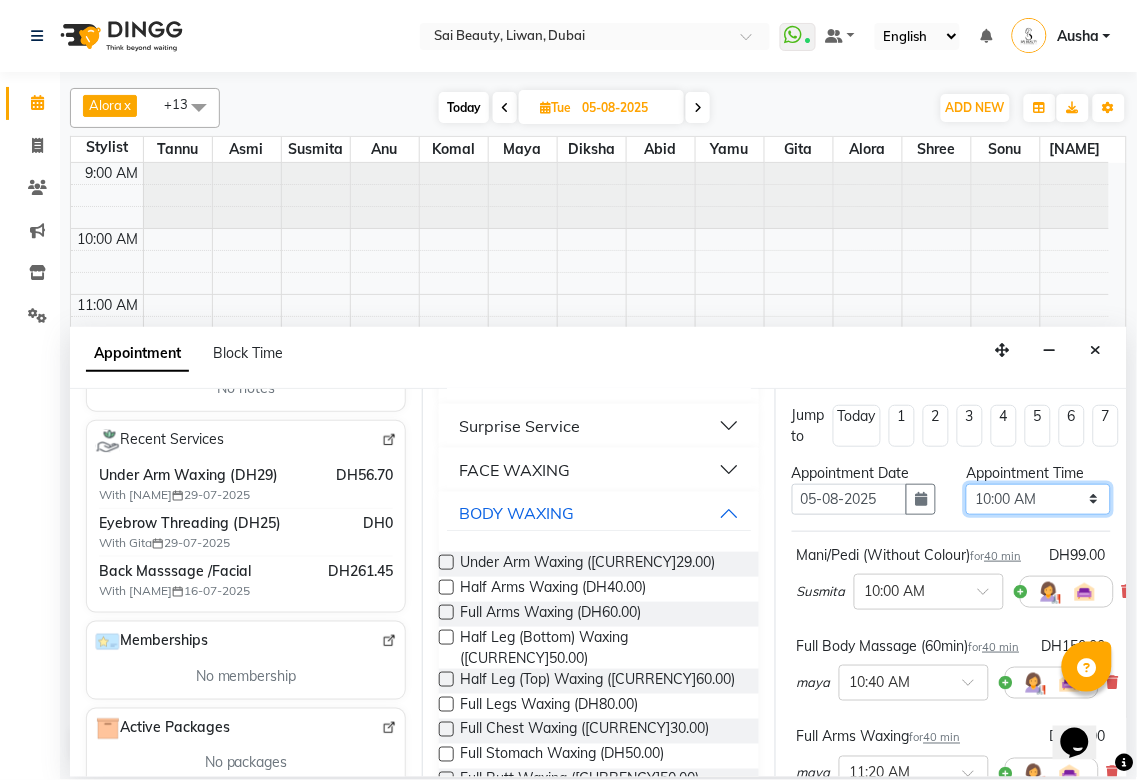 click on "Select 10:00 AM 10:05 AM 10:10 AM 10:15 AM 10:20 AM 10:25 AM 10:30 AM 10:35 AM 10:40 AM 10:45 AM 10:50 AM 10:55 AM 11:00 AM 11:05 AM 11:10 AM 11:15 AM 11:20 AM 11:25 AM 11:30 AM 11:35 AM 11:40 AM 11:45 AM 11:50 AM 11:55 AM 12:00 PM 12:05 PM 12:10 PM 12:15 PM 12:20 PM 12:25 PM 12:30 PM 12:35 PM 12:40 PM 12:45 PM 12:50 PM 12:55 PM 01:00 PM 01:05 PM 01:10 PM 01:15 PM 01:20 PM 01:25 PM 01:30 PM 01:35 PM 01:40 PM 01:45 PM 01:50 PM 01:55 PM 02:00 PM 02:05 PM 02:10 PM 02:15 PM 02:20 PM 02:25 PM 02:30 PM 02:35 PM 02:40 PM 02:45 PM 02:50 PM 02:55 PM 03:00 PM 03:05 PM 03:10 PM 03:15 PM 03:20 PM 03:25 PM 03:30 PM 03:35 PM 03:40 PM 03:45 PM 03:50 PM 03:55 PM 04:00 PM 04:05 PM 04:10 PM 04:15 PM 04:20 PM 04:25 PM 04:30 PM 04:35 PM 04:40 PM 04:45 PM 04:50 PM 04:55 PM 05:00 PM 05:05 PM 05:10 PM 05:15 PM 05:20 PM 05:25 PM 05:30 PM 05:35 PM 05:40 PM 05:45 PM 05:50 PM 05:55 PM 06:00 PM 06:05 PM 06:10 PM 06:15 PM 06:20 PM 06:25 PM 06:30 PM 06:35 PM 06:40 PM 06:45 PM 06:50 PM 06:55 PM 07:00 PM 07:05 PM 07:10 PM 07:15 PM 07:20 PM" at bounding box center [1038, 499] 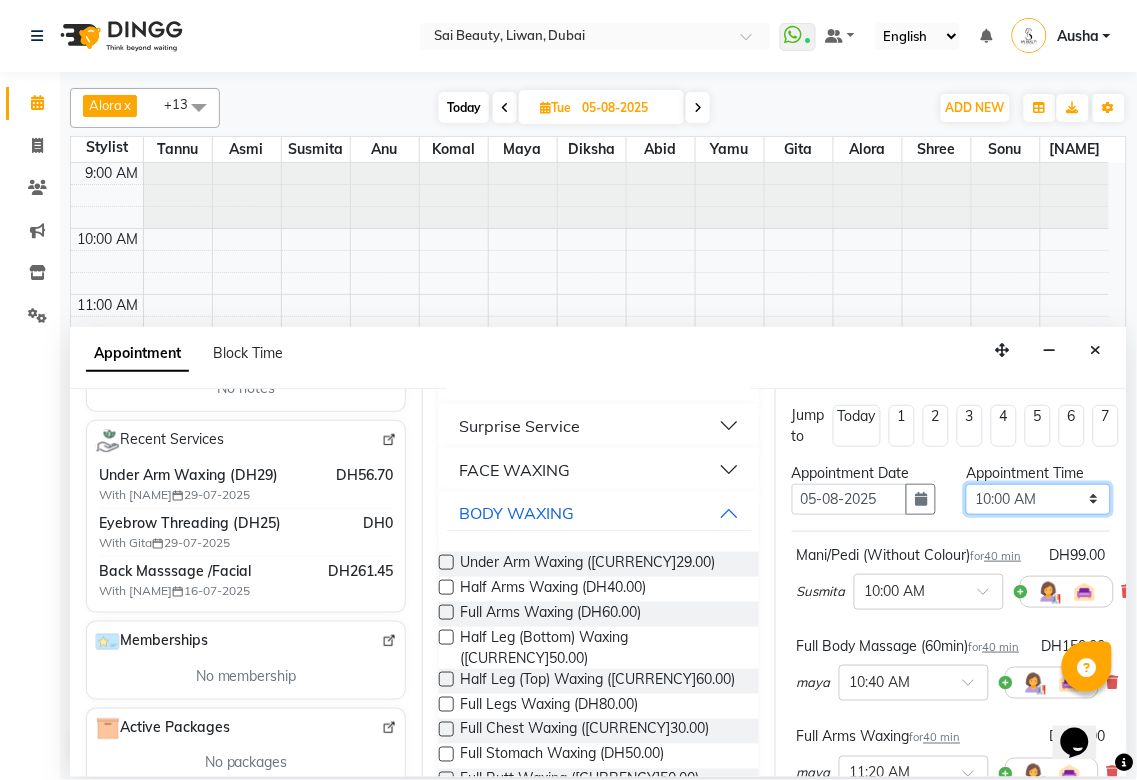 select on "1020" 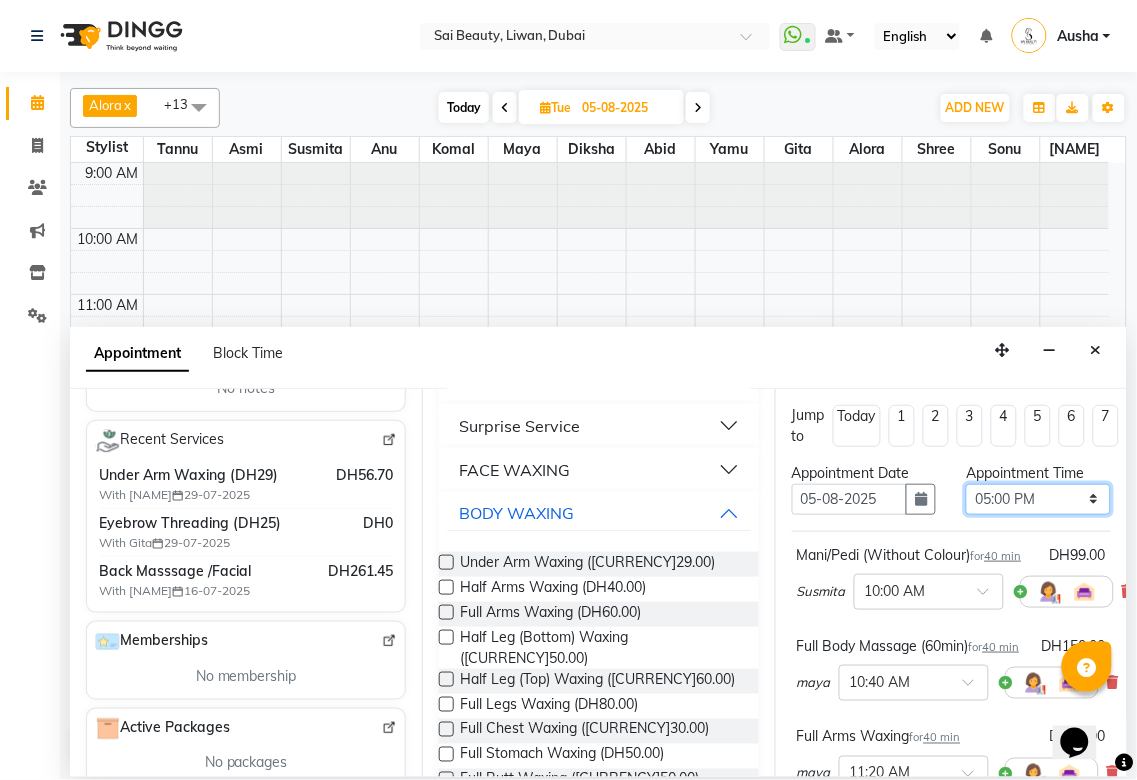 click on "Select 10:00 AM 10:05 AM 10:10 AM 10:15 AM 10:20 AM 10:25 AM 10:30 AM 10:35 AM 10:40 AM 10:45 AM 10:50 AM 10:55 AM 11:00 AM 11:05 AM 11:10 AM 11:15 AM 11:20 AM 11:25 AM 11:30 AM 11:35 AM 11:40 AM 11:45 AM 11:50 AM 11:55 AM 12:00 PM 12:05 PM 12:10 PM 12:15 PM 12:20 PM 12:25 PM 12:30 PM 12:35 PM 12:40 PM 12:45 PM 12:50 PM 12:55 PM 01:00 PM 01:05 PM 01:10 PM 01:15 PM 01:20 PM 01:25 PM 01:30 PM 01:35 PM 01:40 PM 01:45 PM 01:50 PM 01:55 PM 02:00 PM 02:05 PM 02:10 PM 02:15 PM 02:20 PM 02:25 PM 02:30 PM 02:35 PM 02:40 PM 02:45 PM 02:50 PM 02:55 PM 03:00 PM 03:05 PM 03:10 PM 03:15 PM 03:20 PM 03:25 PM 03:30 PM 03:35 PM 03:40 PM 03:45 PM 03:50 PM 03:55 PM 04:00 PM 04:05 PM 04:10 PM 04:15 PM 04:20 PM 04:25 PM 04:30 PM 04:35 PM 04:40 PM 04:45 PM 04:50 PM 04:55 PM 05:00 PM 05:05 PM 05:10 PM 05:15 PM 05:20 PM 05:25 PM 05:30 PM 05:35 PM 05:40 PM 05:45 PM 05:50 PM 05:55 PM 06:00 PM 06:05 PM 06:10 PM 06:15 PM 06:20 PM 06:25 PM 06:30 PM 06:35 PM 06:40 PM 06:45 PM 06:50 PM 06:55 PM 07:00 PM 07:05 PM 07:10 PM 07:15 PM 07:20 PM" at bounding box center (1038, 499) 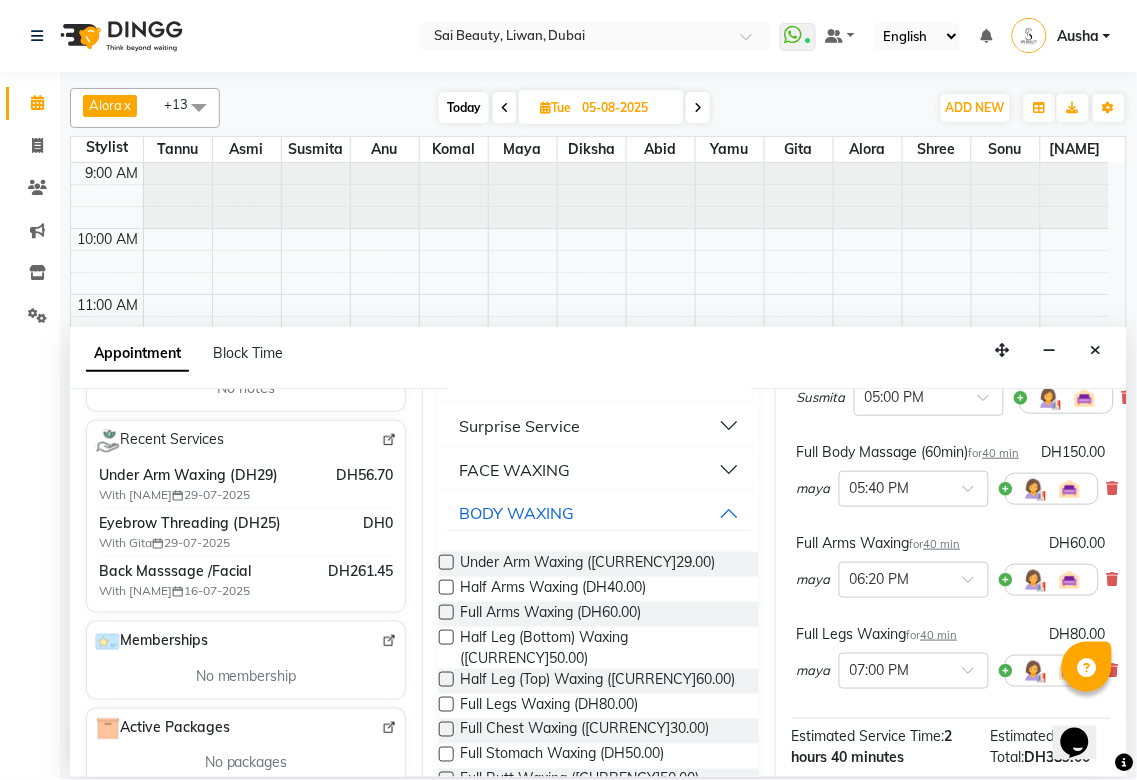 scroll, scrollTop: 507, scrollLeft: 0, axis: vertical 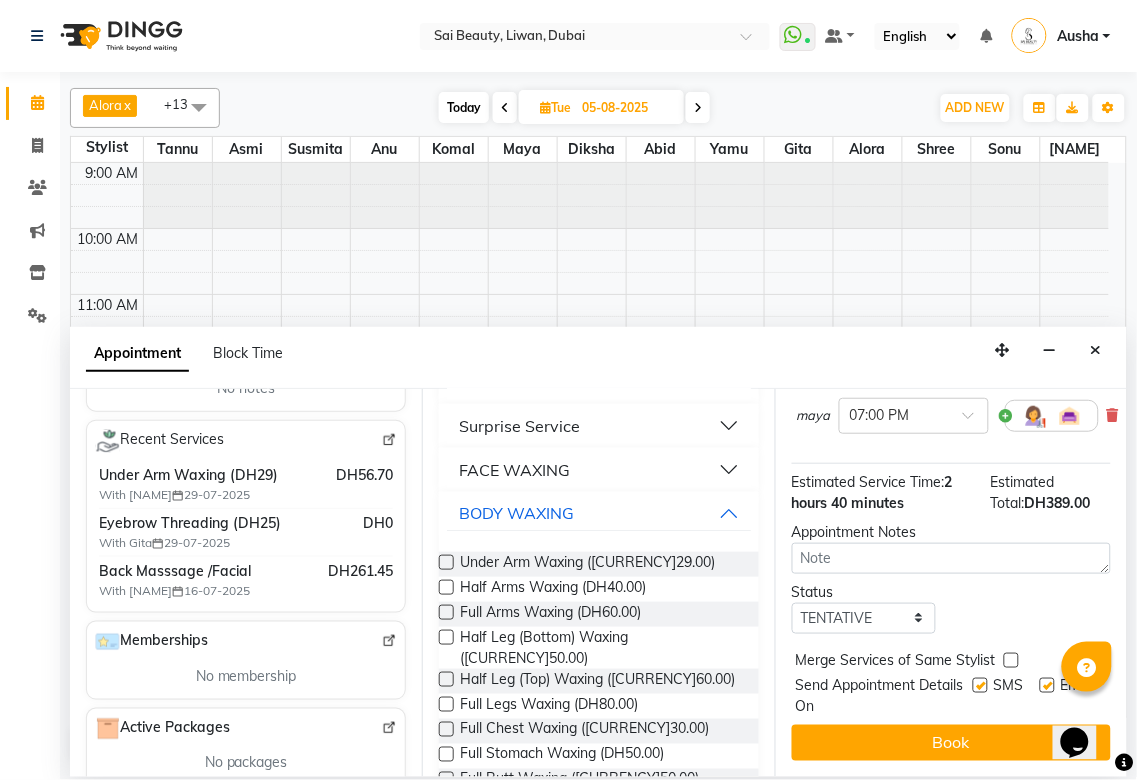click at bounding box center (1011, 660) 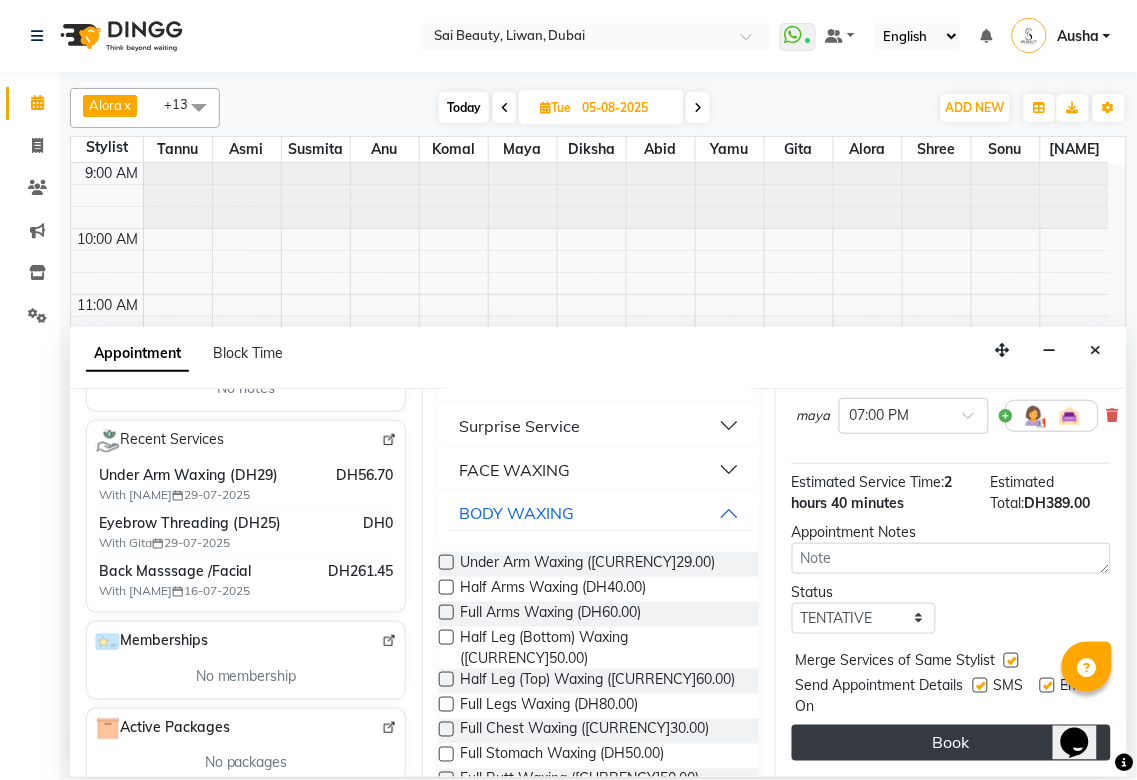 click on "Book" at bounding box center [951, 743] 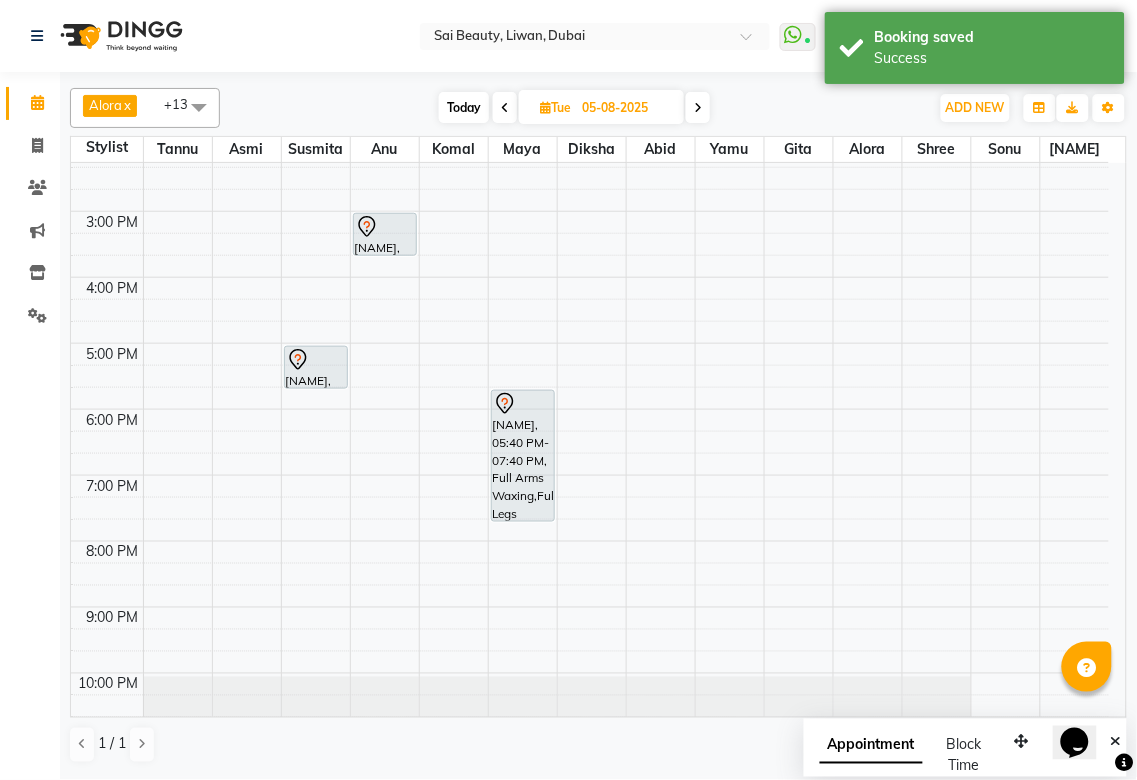 scroll, scrollTop: 341, scrollLeft: 0, axis: vertical 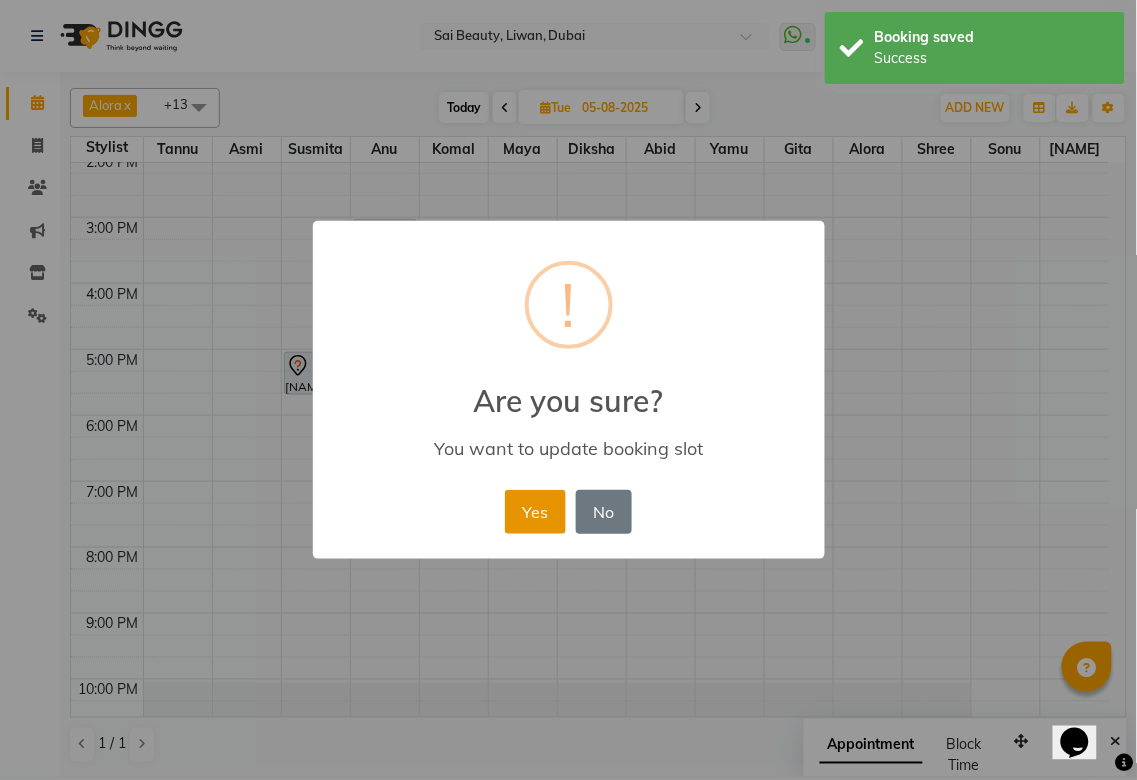 click on "Yes" at bounding box center [535, 512] 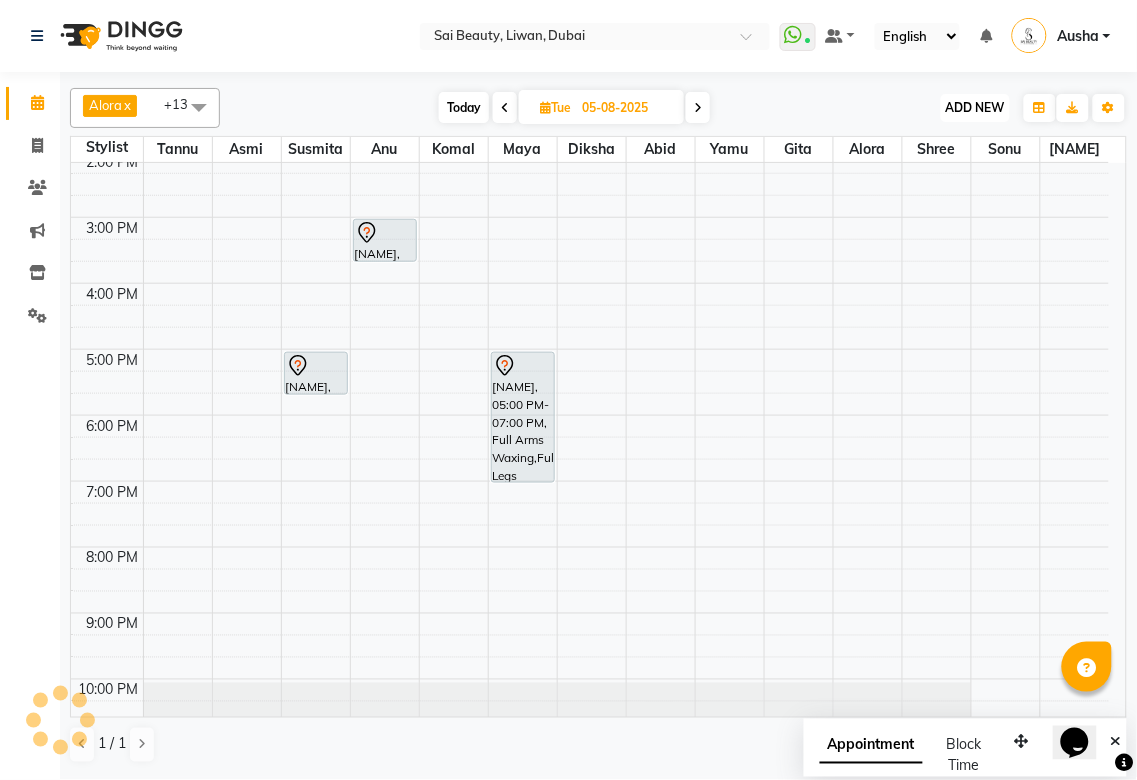 click on "ADD NEW" at bounding box center (975, 107) 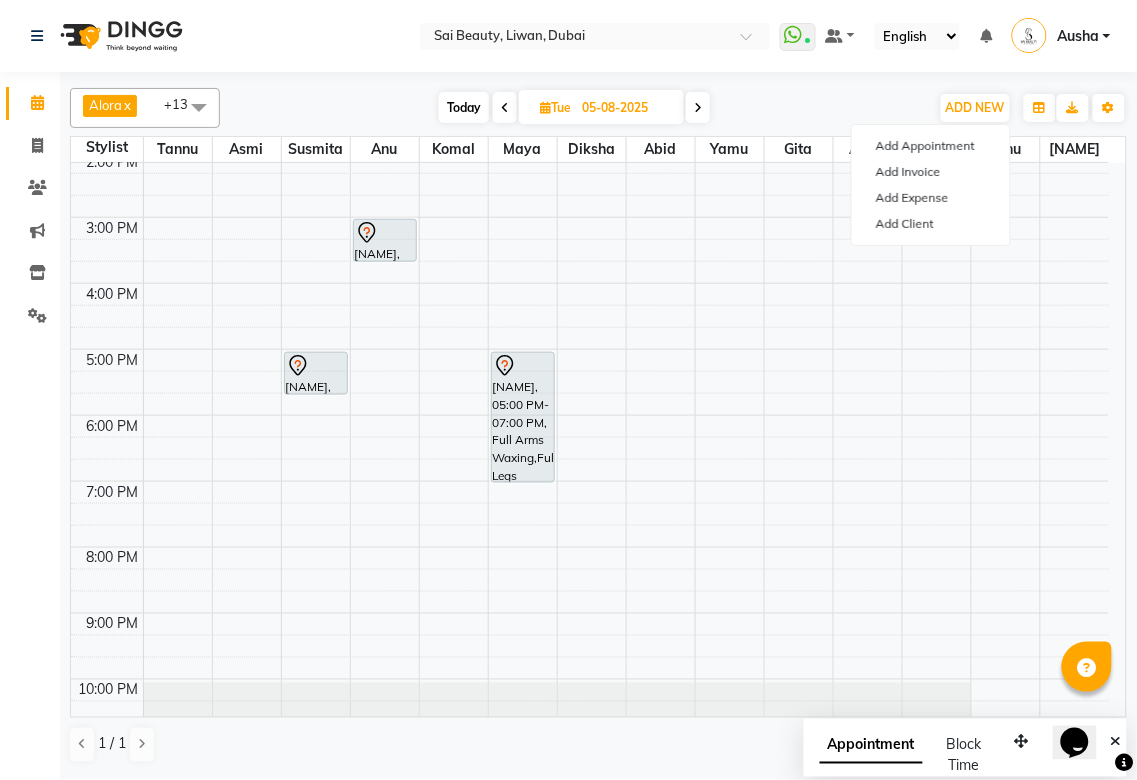 click at bounding box center (505, 108) 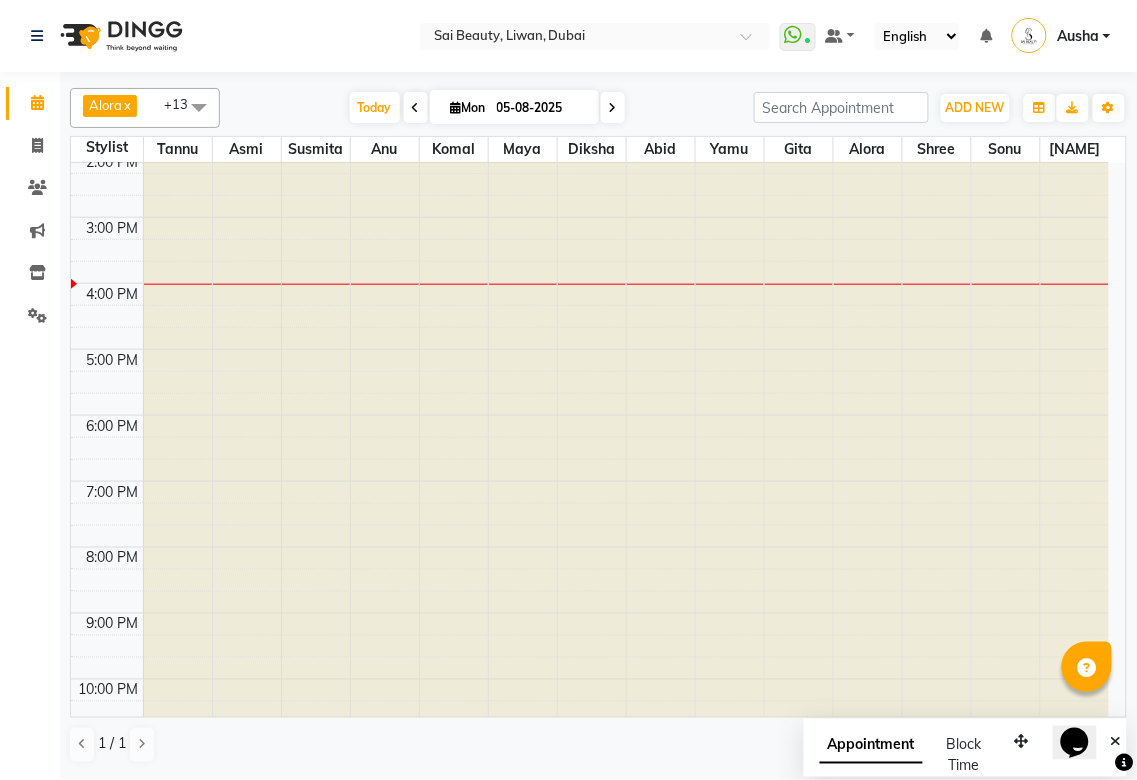 type on "04-08-2025" 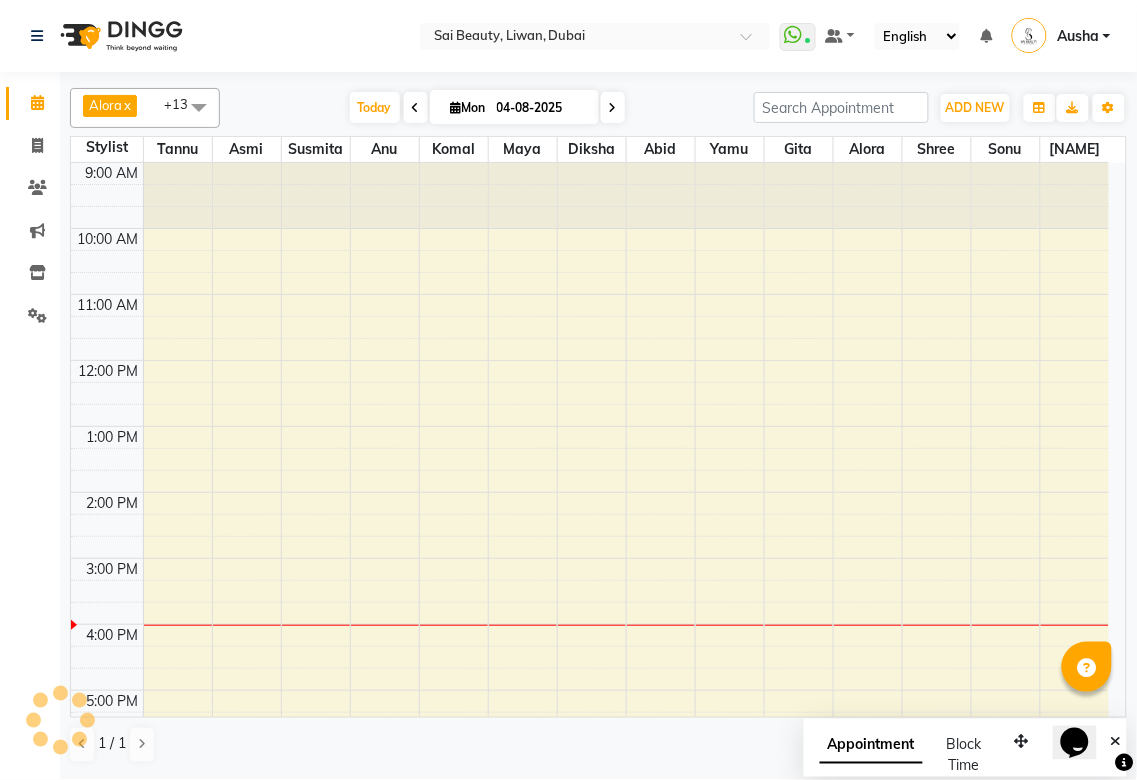 scroll, scrollTop: 398, scrollLeft: 0, axis: vertical 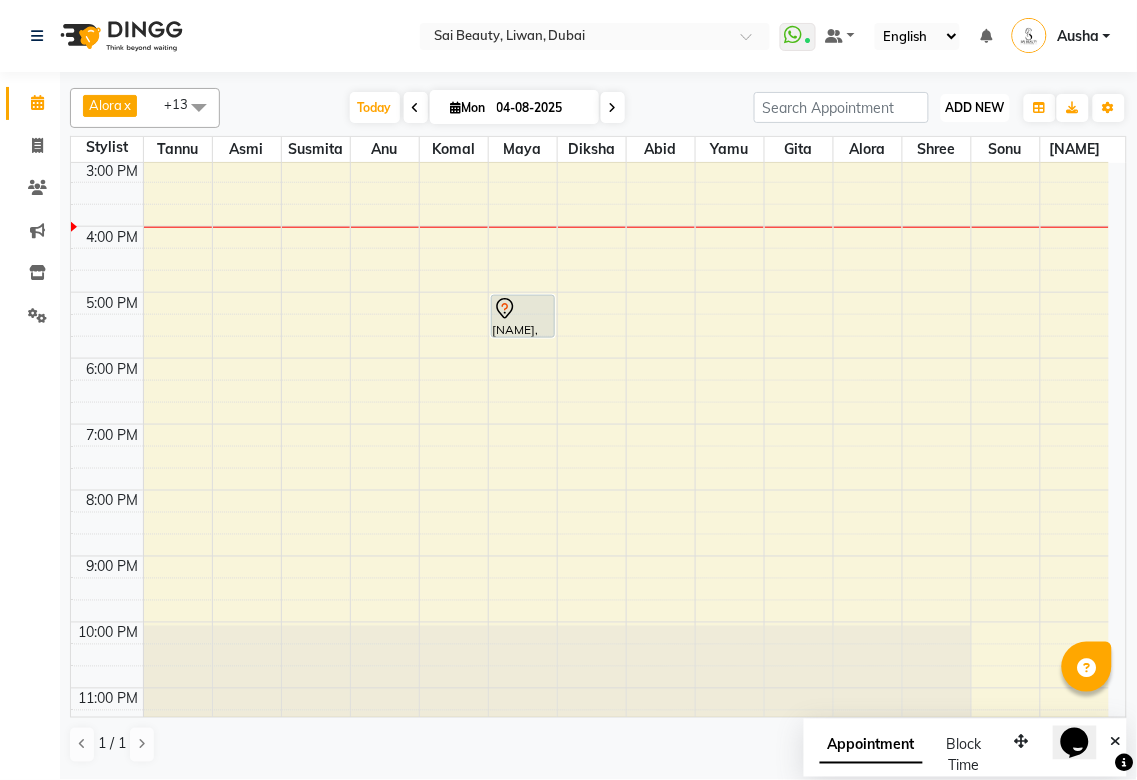 click on "ADD NEW" at bounding box center [975, 107] 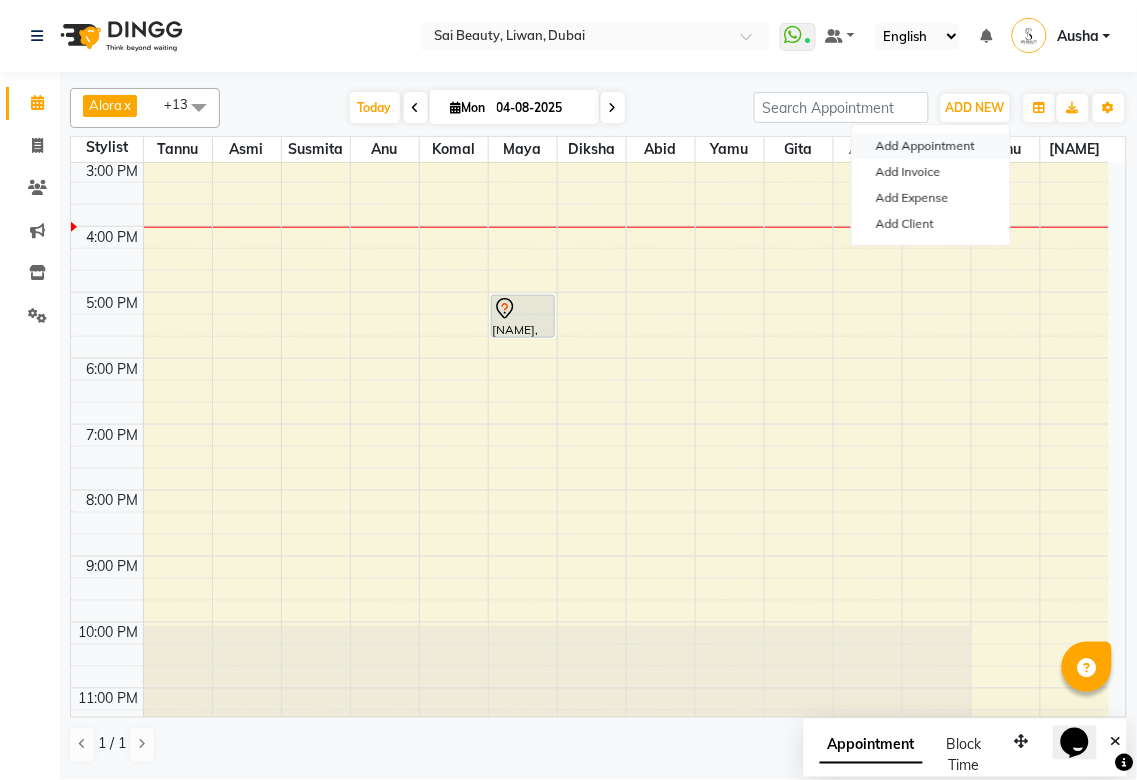 click on "Add Appointment" at bounding box center [931, 146] 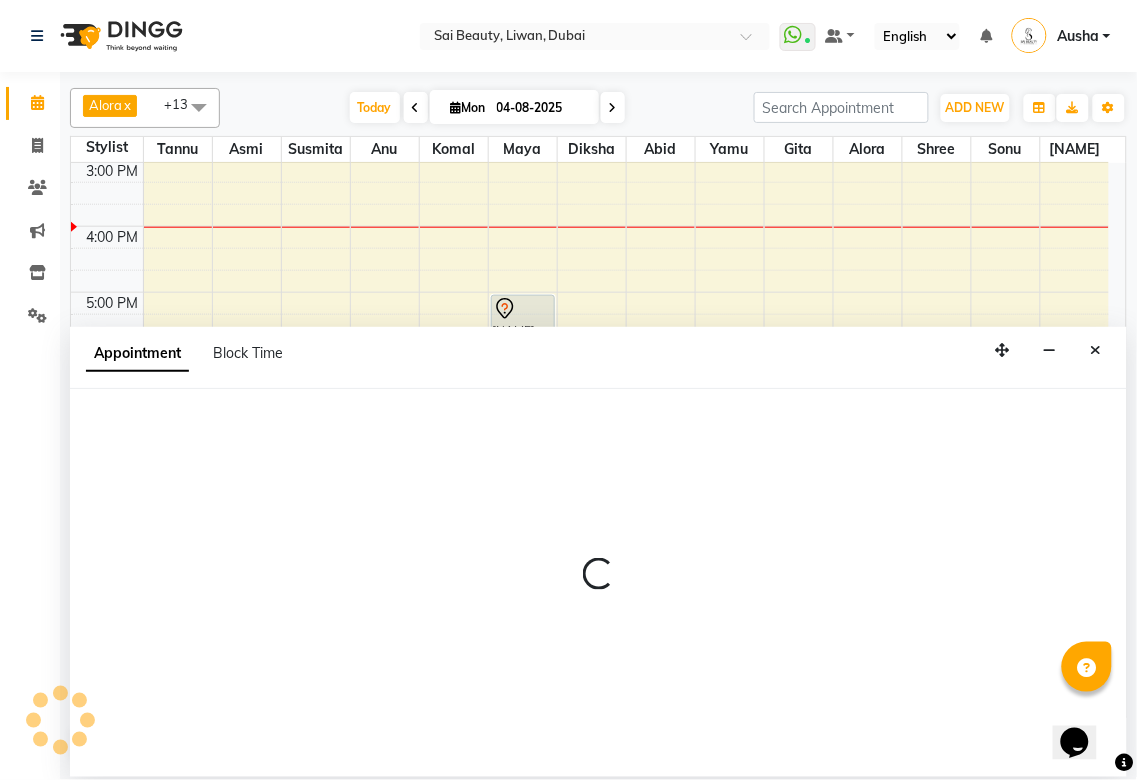 select on "600" 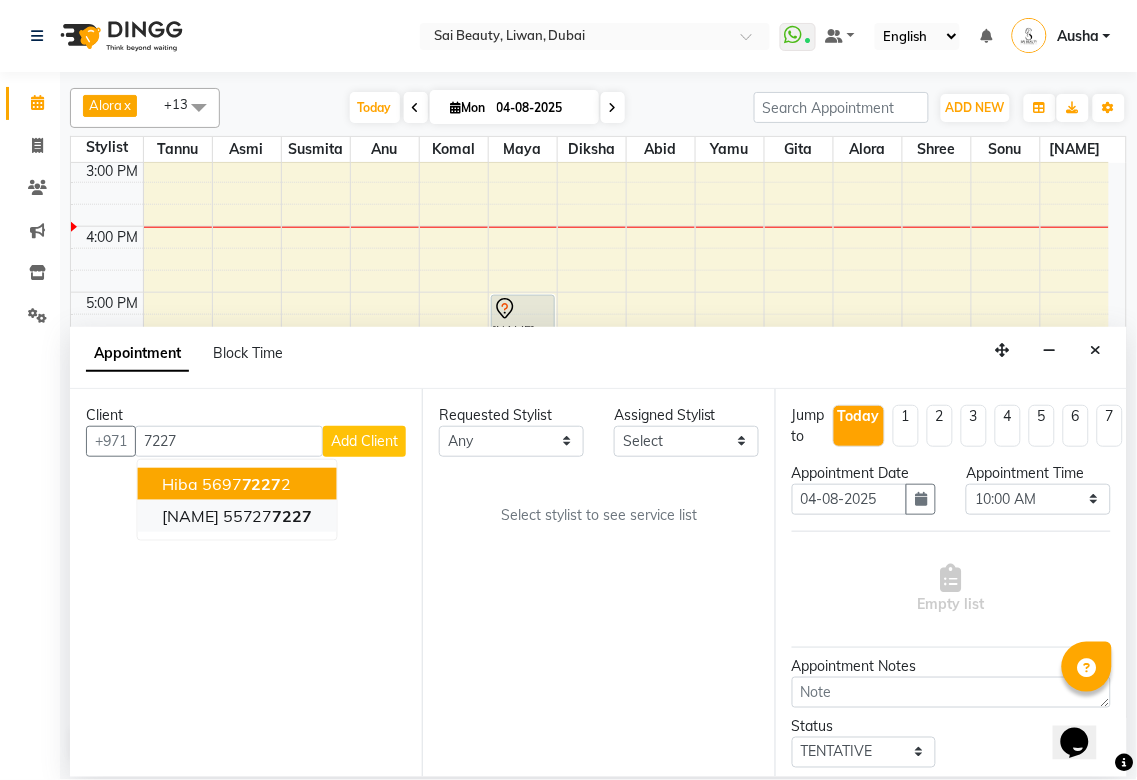 click on "[NAME]  [PHONE]" at bounding box center (237, 516) 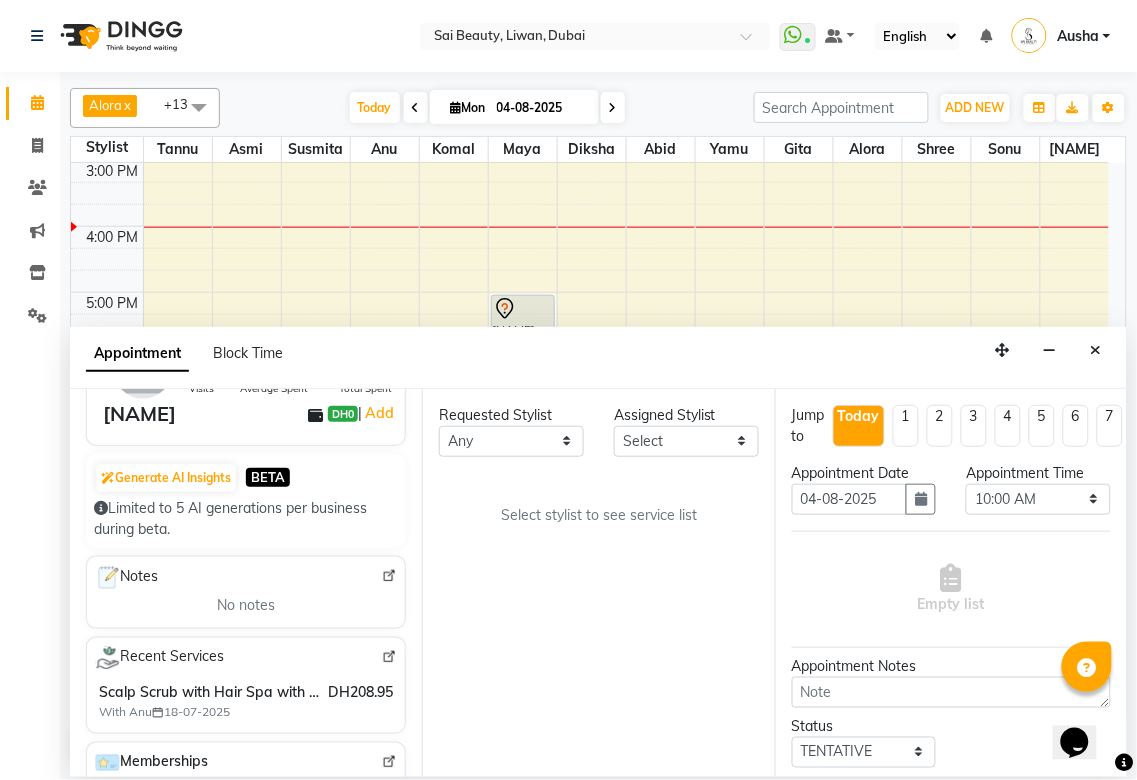 scroll, scrollTop: 262, scrollLeft: 0, axis: vertical 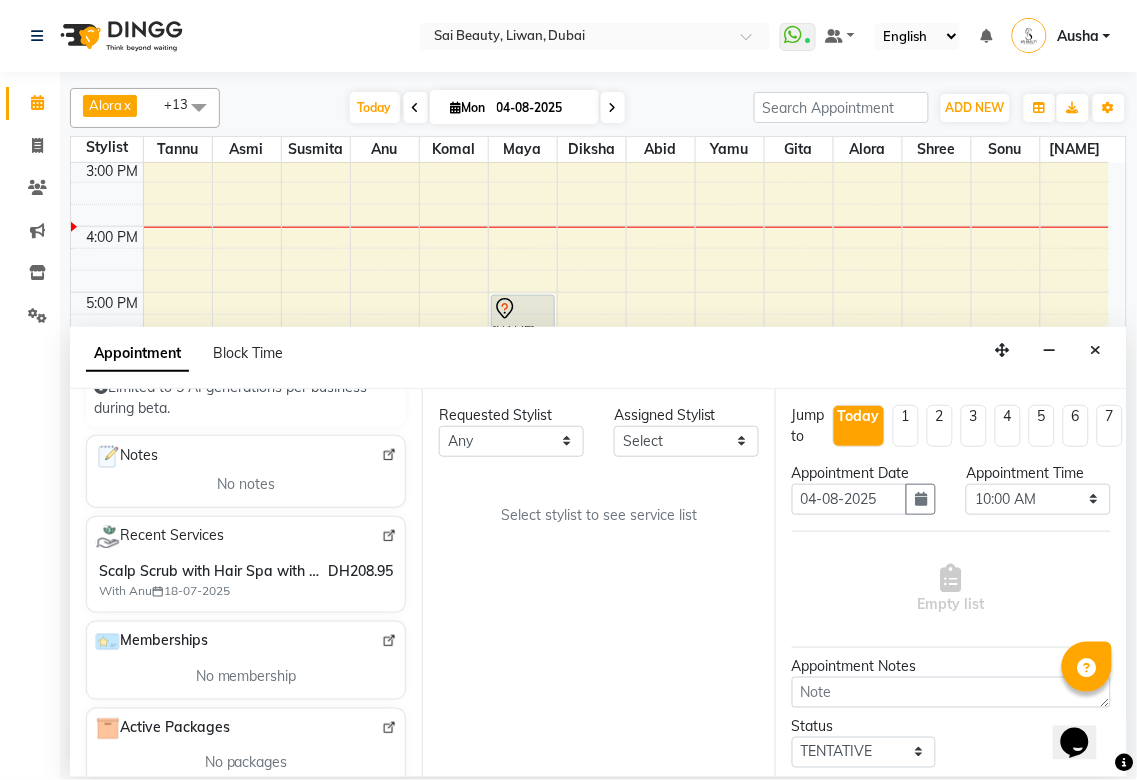 type on "[PHONE]" 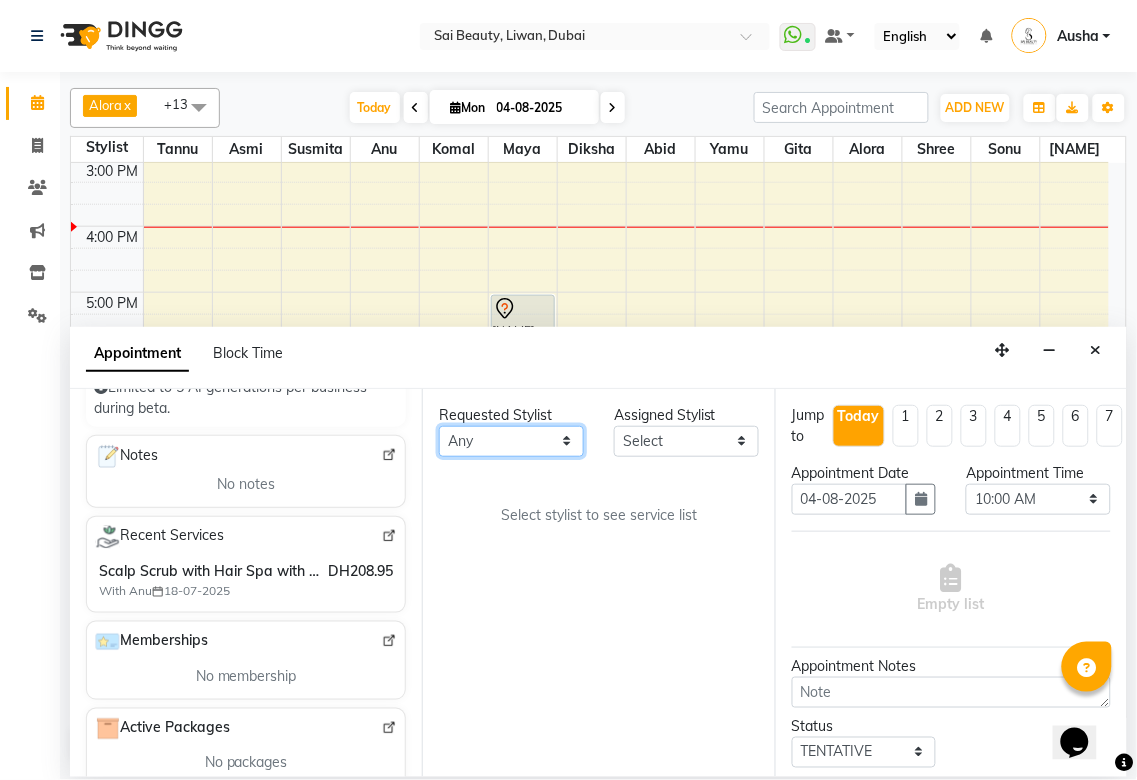 click on "Any Abid Alora Anu Asmi Diksha Gita Komal maya Monzeer shree sonu Surakcha Susmita Tannu Yamu" at bounding box center (511, 441) 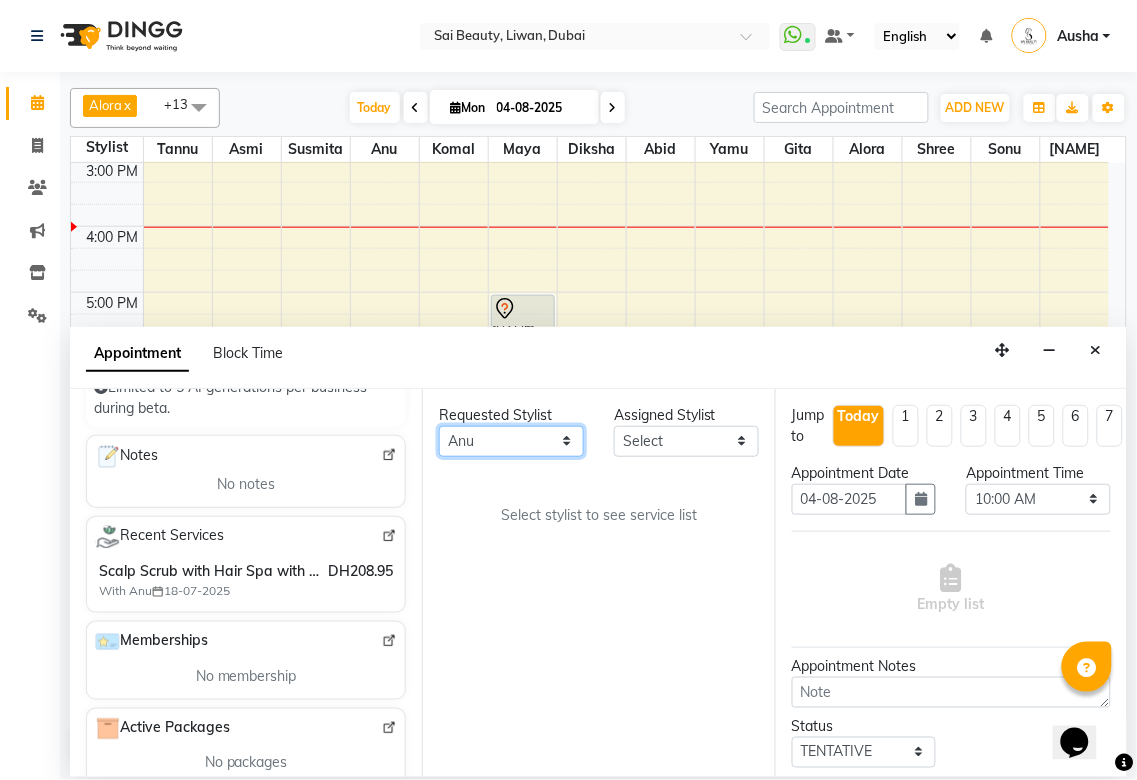 click on "Any Abid Alora Anu Asmi Diksha Gita Komal maya Monzeer shree sonu Surakcha Susmita Tannu Yamu" at bounding box center (511, 441) 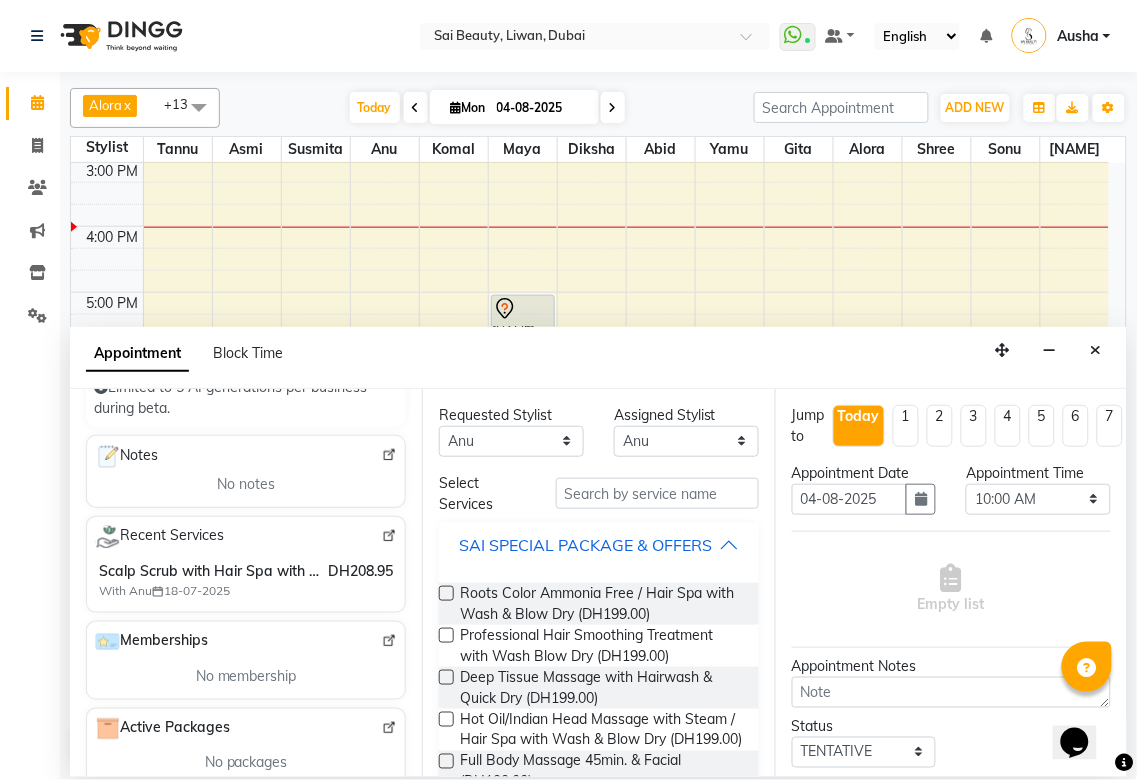 click on "SAI SPECIAL PACKAGE & OFFERS" at bounding box center (585, 545) 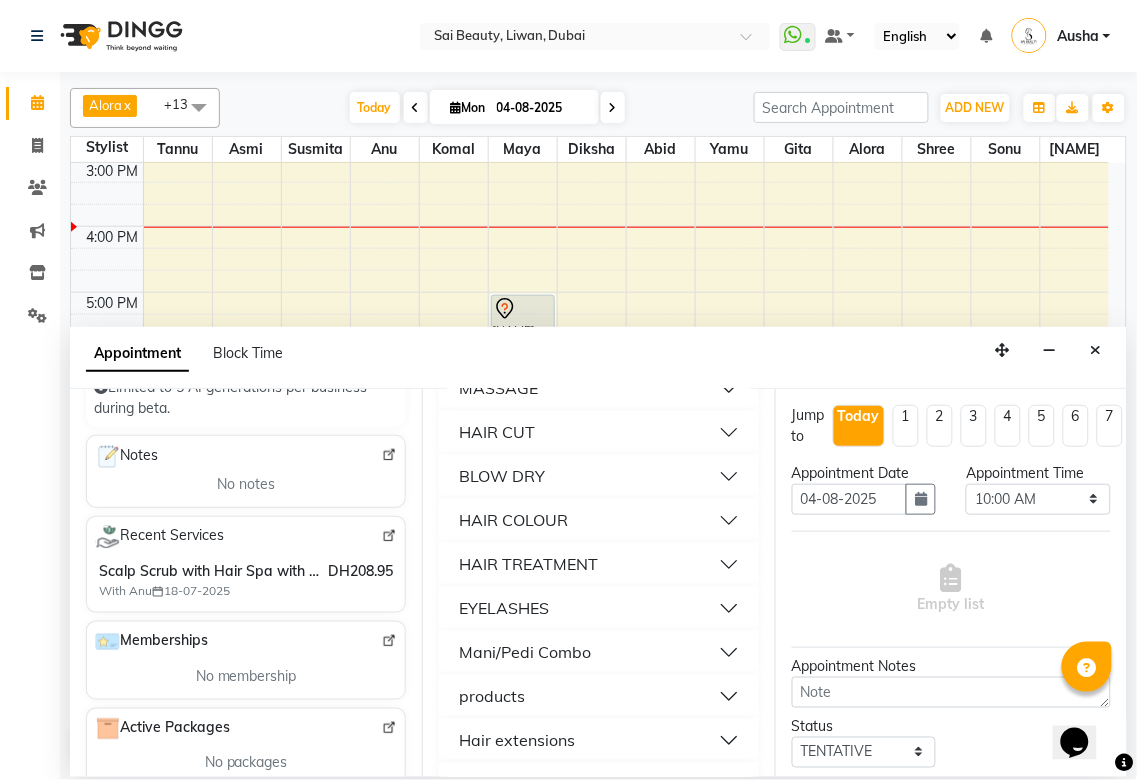 scroll, scrollTop: 792, scrollLeft: 0, axis: vertical 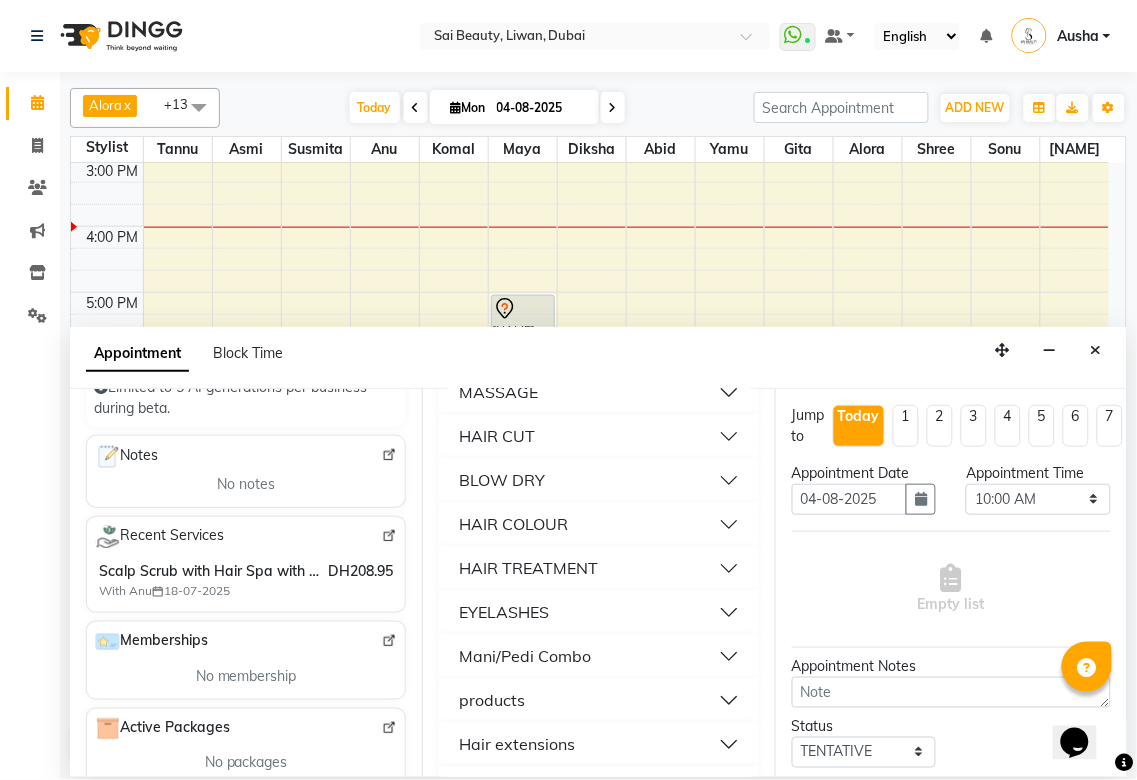 click on "HAIR COLOUR" at bounding box center [598, 525] 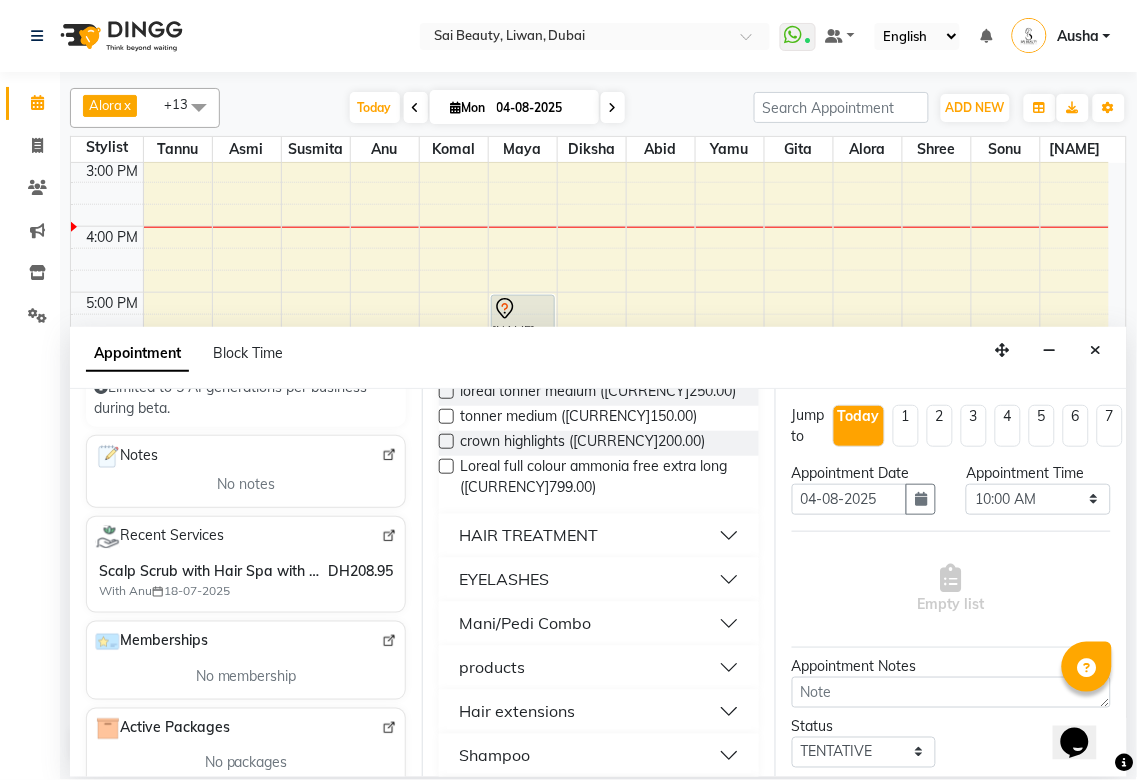 scroll, scrollTop: 2311, scrollLeft: 0, axis: vertical 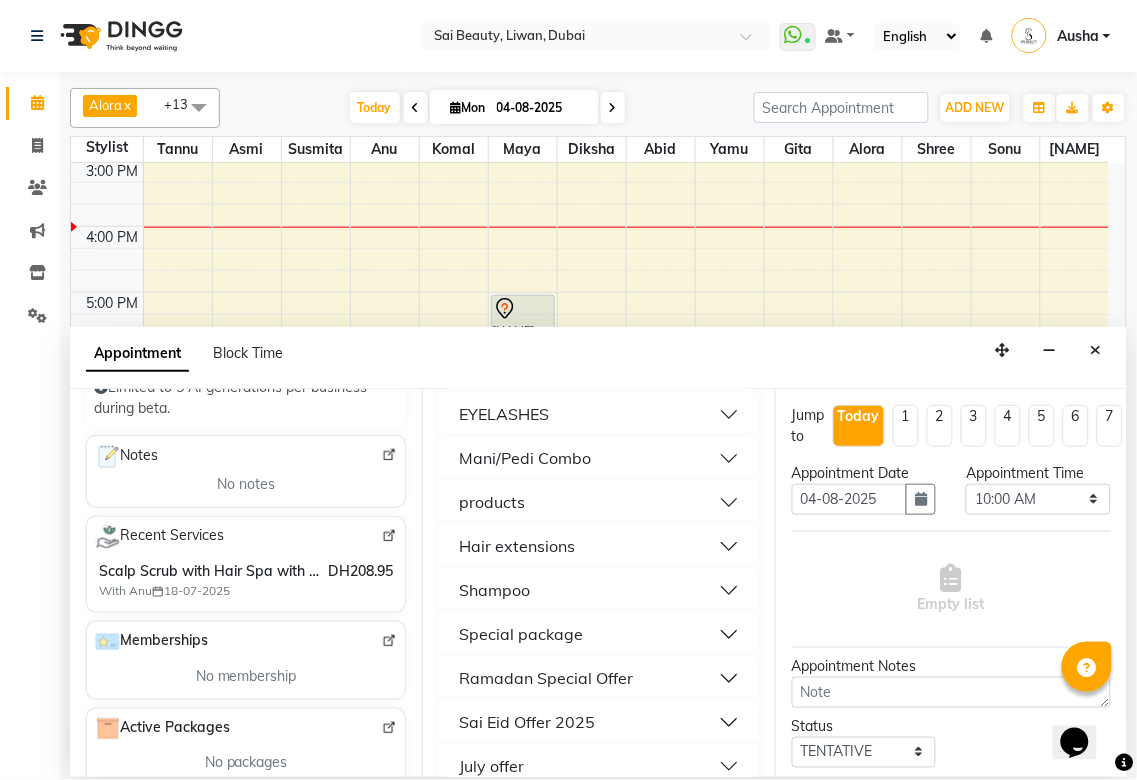 click on "July offer" at bounding box center (598, 767) 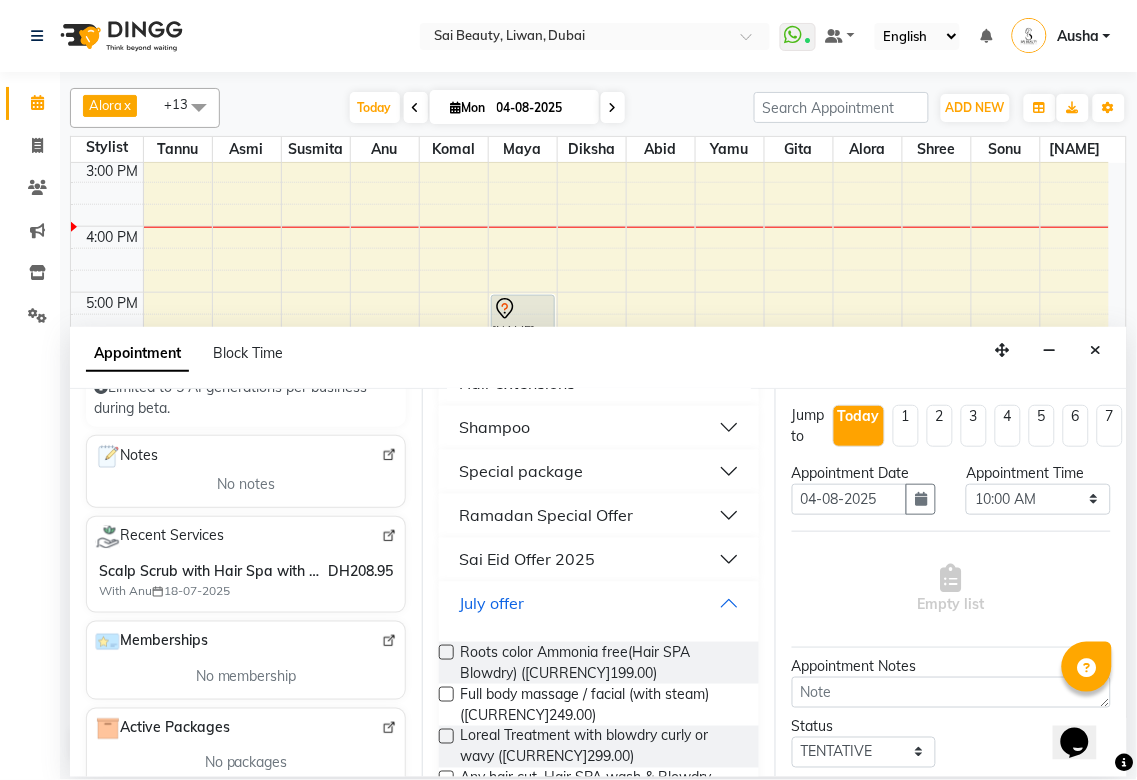 scroll, scrollTop: 2473, scrollLeft: 0, axis: vertical 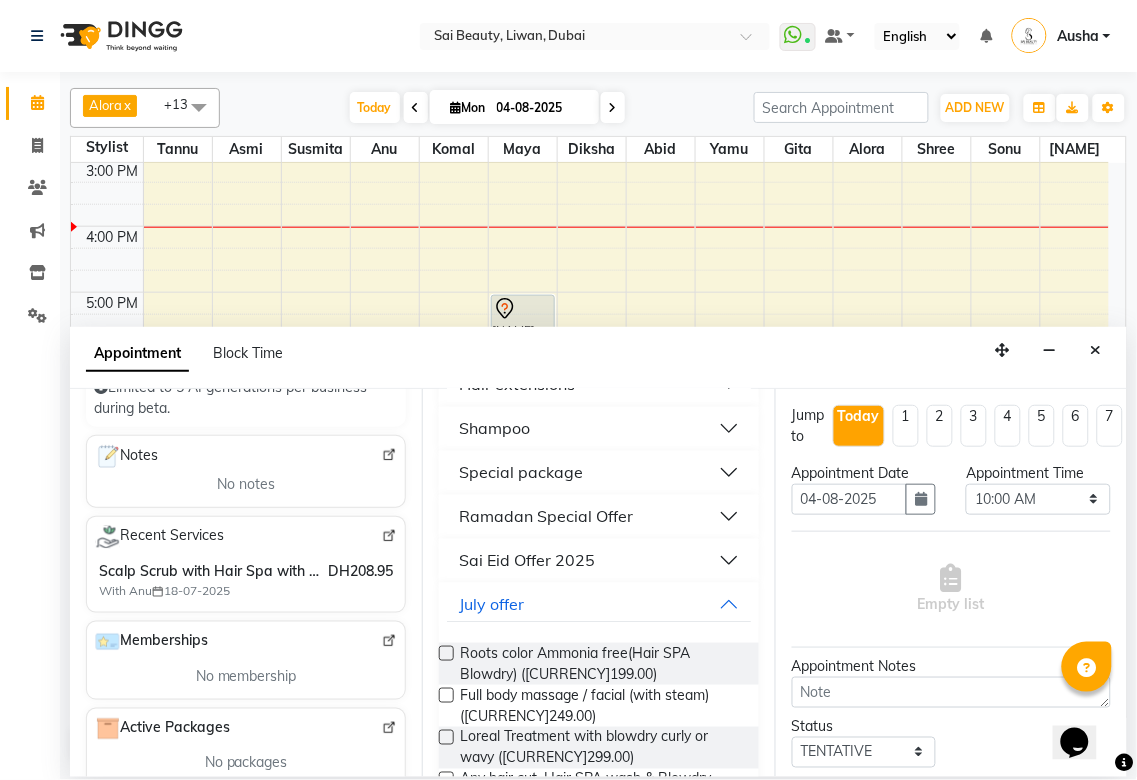 click at bounding box center [446, 653] 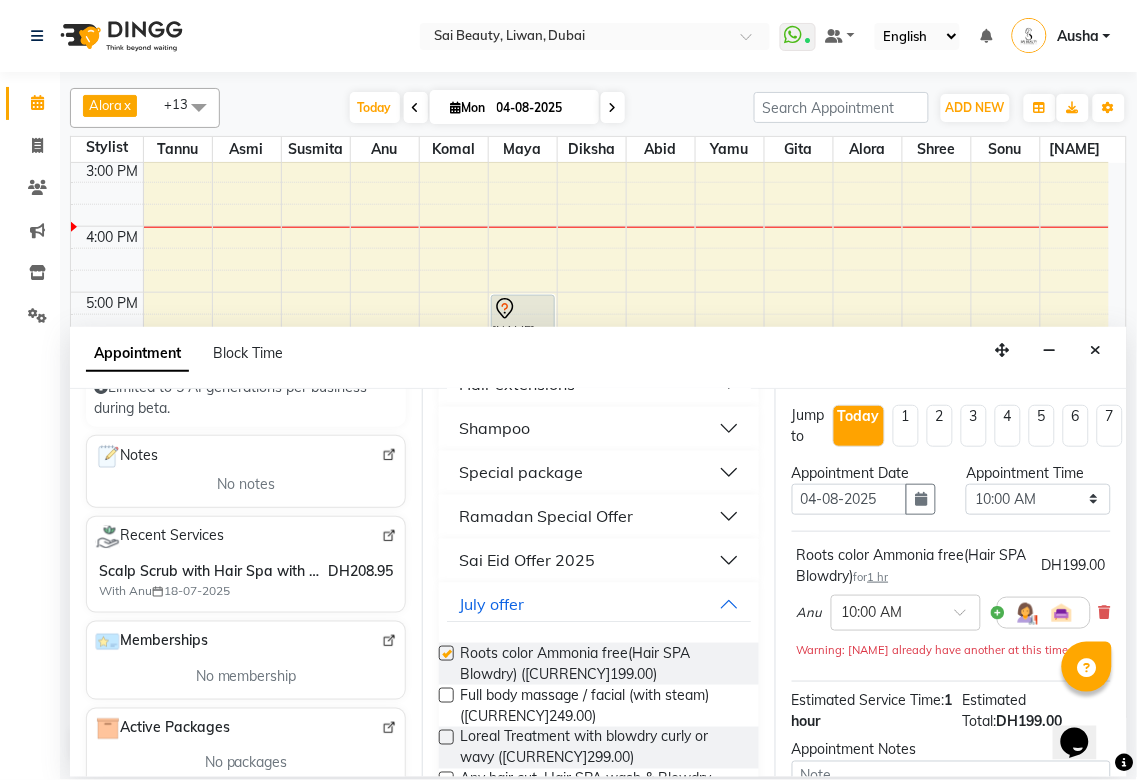 checkbox on "false" 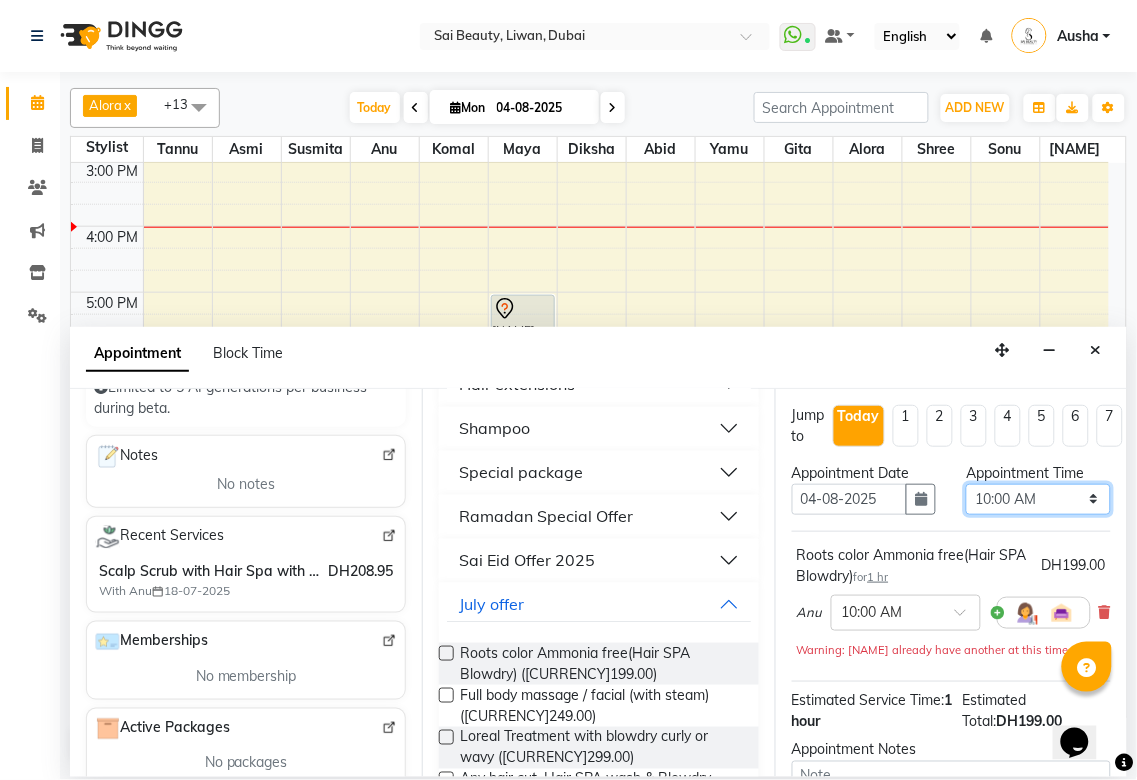 click on "Select 10:00 AM 10:05 AM 10:10 AM 10:15 AM 10:20 AM 10:25 AM 10:30 AM 10:35 AM 10:40 AM 10:45 AM 10:50 AM 10:55 AM 11:00 AM 11:05 AM 11:10 AM 11:15 AM 11:20 AM 11:25 AM 11:30 AM 11:35 AM 11:40 AM 11:45 AM 11:50 AM 11:55 AM 12:00 PM 12:05 PM 12:10 PM 12:15 PM 12:20 PM 12:25 PM 12:30 PM 12:35 PM 12:40 PM 12:45 PM 12:50 PM 12:55 PM 01:00 PM 01:05 PM 01:10 PM 01:15 PM 01:20 PM 01:25 PM 01:30 PM 01:35 PM 01:40 PM 01:45 PM 01:50 PM 01:55 PM 02:00 PM 02:05 PM 02:10 PM 02:15 PM 02:20 PM 02:25 PM 02:30 PM 02:35 PM 02:40 PM 02:45 PM 02:50 PM 02:55 PM 03:00 PM 03:05 PM 03:10 PM 03:15 PM 03:20 PM 03:25 PM 03:30 PM 03:35 PM 03:40 PM 03:45 PM 03:50 PM 03:55 PM 04:00 PM 04:05 PM 04:10 PM 04:15 PM 04:20 PM 04:25 PM 04:30 PM 04:35 PM 04:40 PM 04:45 PM 04:50 PM 04:55 PM 05:00 PM 05:05 PM 05:10 PM 05:15 PM 05:20 PM 05:25 PM 05:30 PM 05:35 PM 05:40 PM 05:45 PM 05:50 PM 05:55 PM 06:00 PM 06:05 PM 06:10 PM 06:15 PM 06:20 PM 06:25 PM 06:30 PM 06:35 PM 06:40 PM 06:45 PM 06:50 PM 06:55 PM 07:00 PM 07:05 PM 07:10 PM 07:15 PM 07:20 PM" at bounding box center (1038, 499) 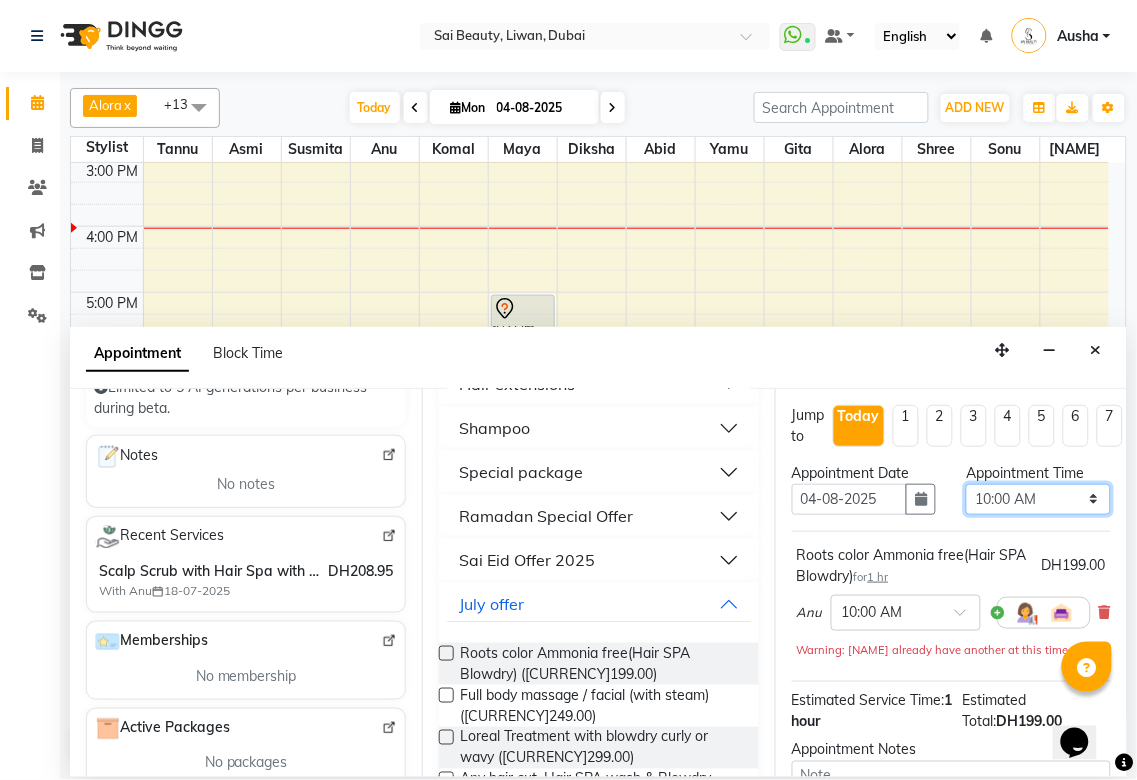 select on "1200" 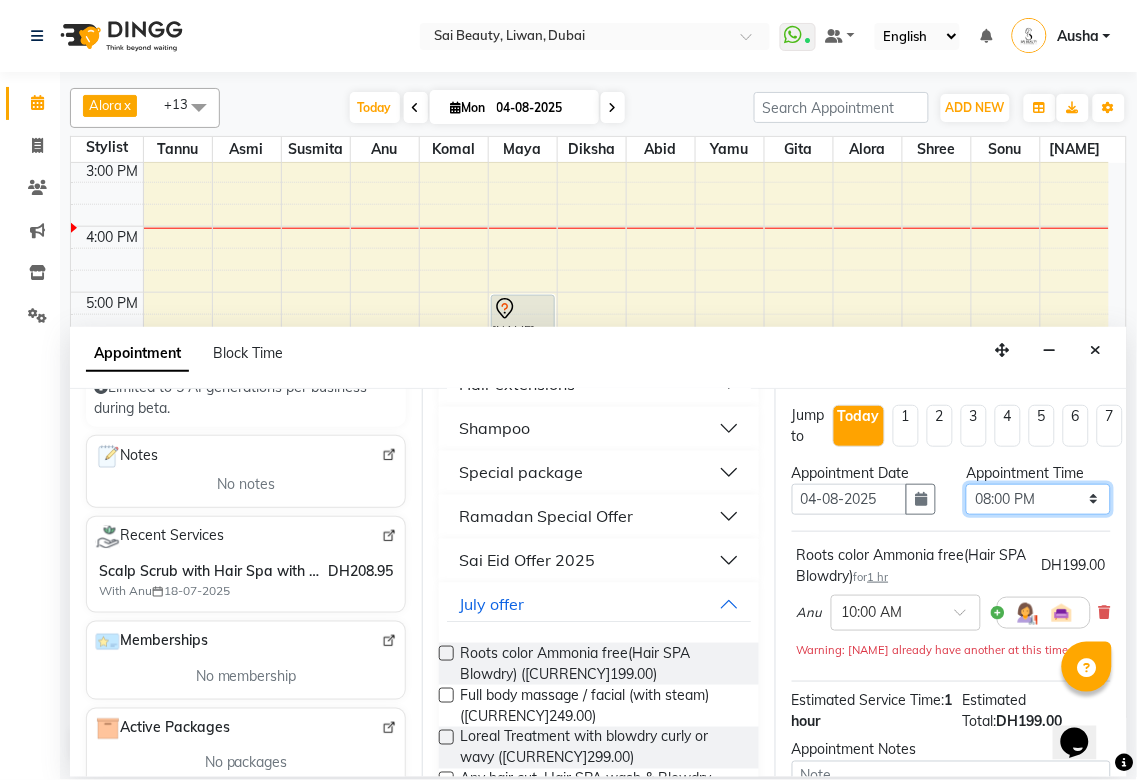 click on "Select 10:00 AM 10:05 AM 10:10 AM 10:15 AM 10:20 AM 10:25 AM 10:30 AM 10:35 AM 10:40 AM 10:45 AM 10:50 AM 10:55 AM 11:00 AM 11:05 AM 11:10 AM 11:15 AM 11:20 AM 11:25 AM 11:30 AM 11:35 AM 11:40 AM 11:45 AM 11:50 AM 11:55 AM 12:00 PM 12:05 PM 12:10 PM 12:15 PM 12:20 PM 12:25 PM 12:30 PM 12:35 PM 12:40 PM 12:45 PM 12:50 PM 12:55 PM 01:00 PM 01:05 PM 01:10 PM 01:15 PM 01:20 PM 01:25 PM 01:30 PM 01:35 PM 01:40 PM 01:45 PM 01:50 PM 01:55 PM 02:00 PM 02:05 PM 02:10 PM 02:15 PM 02:20 PM 02:25 PM 02:30 PM 02:35 PM 02:40 PM 02:45 PM 02:50 PM 02:55 PM 03:00 PM 03:05 PM 03:10 PM 03:15 PM 03:20 PM 03:25 PM 03:30 PM 03:35 PM 03:40 PM 03:45 PM 03:50 PM 03:55 PM 04:00 PM 04:05 PM 04:10 PM 04:15 PM 04:20 PM 04:25 PM 04:30 PM 04:35 PM 04:40 PM 04:45 PM 04:50 PM 04:55 PM 05:00 PM 05:05 PM 05:10 PM 05:15 PM 05:20 PM 05:25 PM 05:30 PM 05:35 PM 05:40 PM 05:45 PM 05:50 PM 05:55 PM 06:00 PM 06:05 PM 06:10 PM 06:15 PM 06:20 PM 06:25 PM 06:30 PM 06:35 PM 06:40 PM 06:45 PM 06:50 PM 06:55 PM 07:00 PM 07:05 PM 07:10 PM 07:15 PM 07:20 PM" at bounding box center [1038, 499] 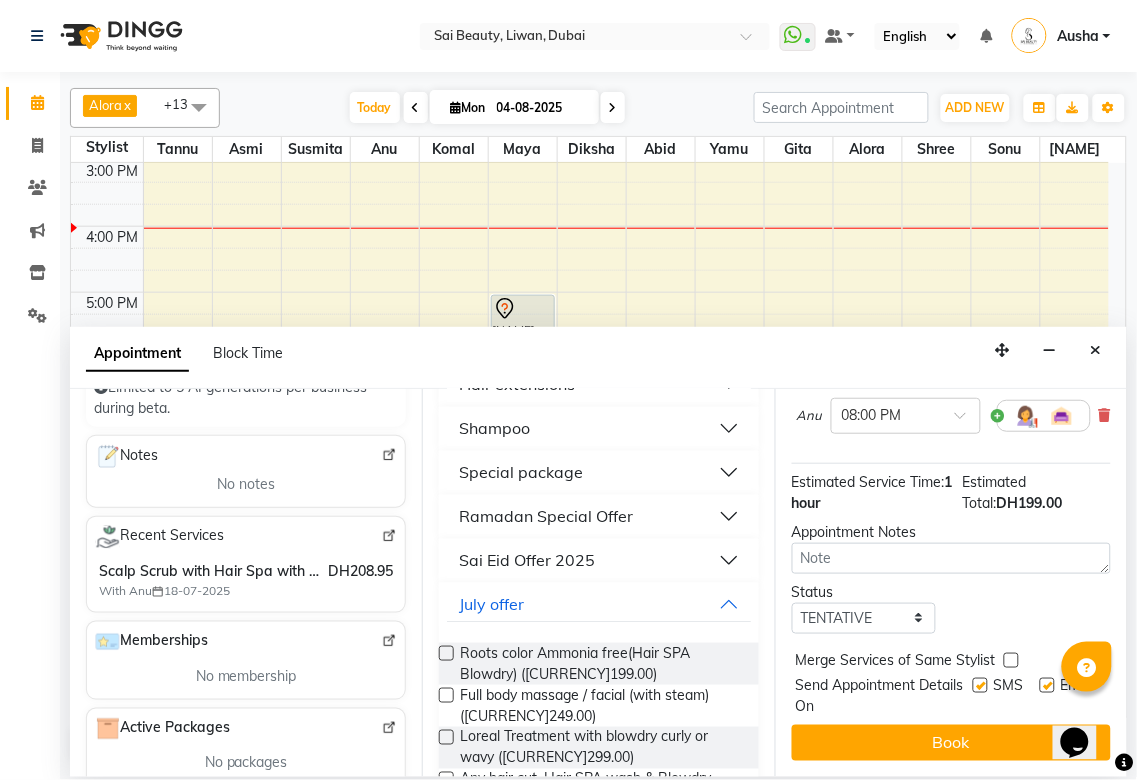 scroll, scrollTop: 214, scrollLeft: 0, axis: vertical 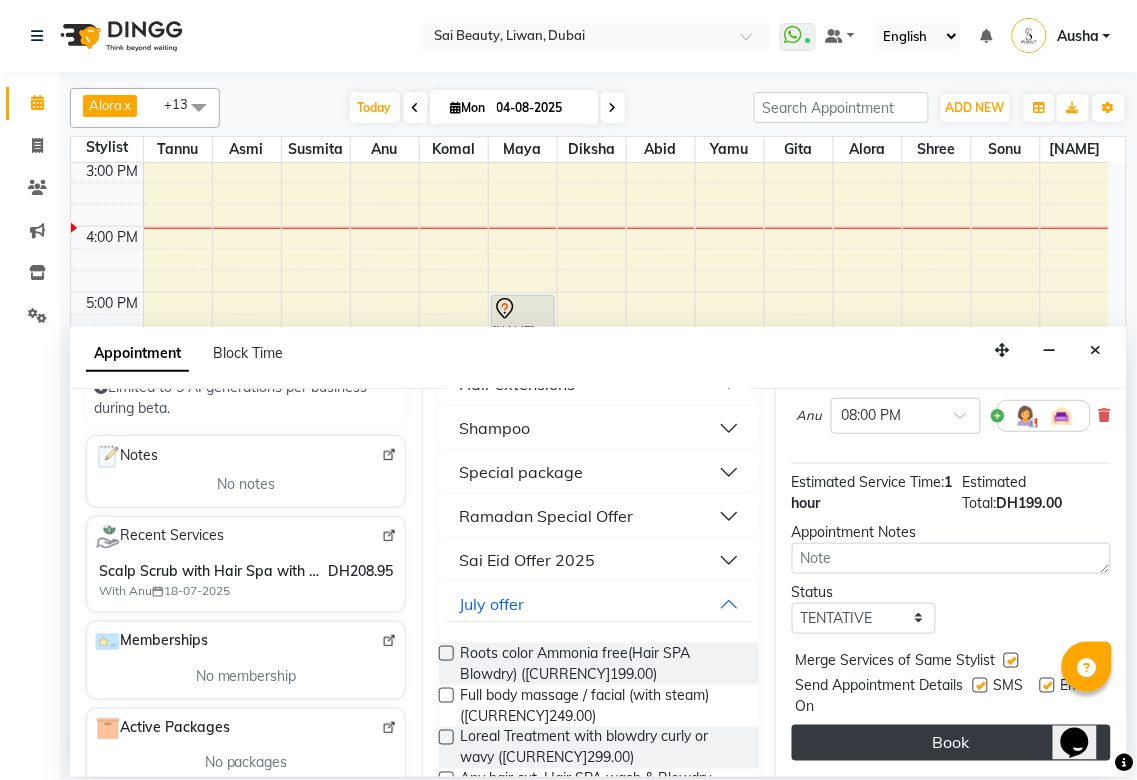 click on "Book" at bounding box center (951, 743) 